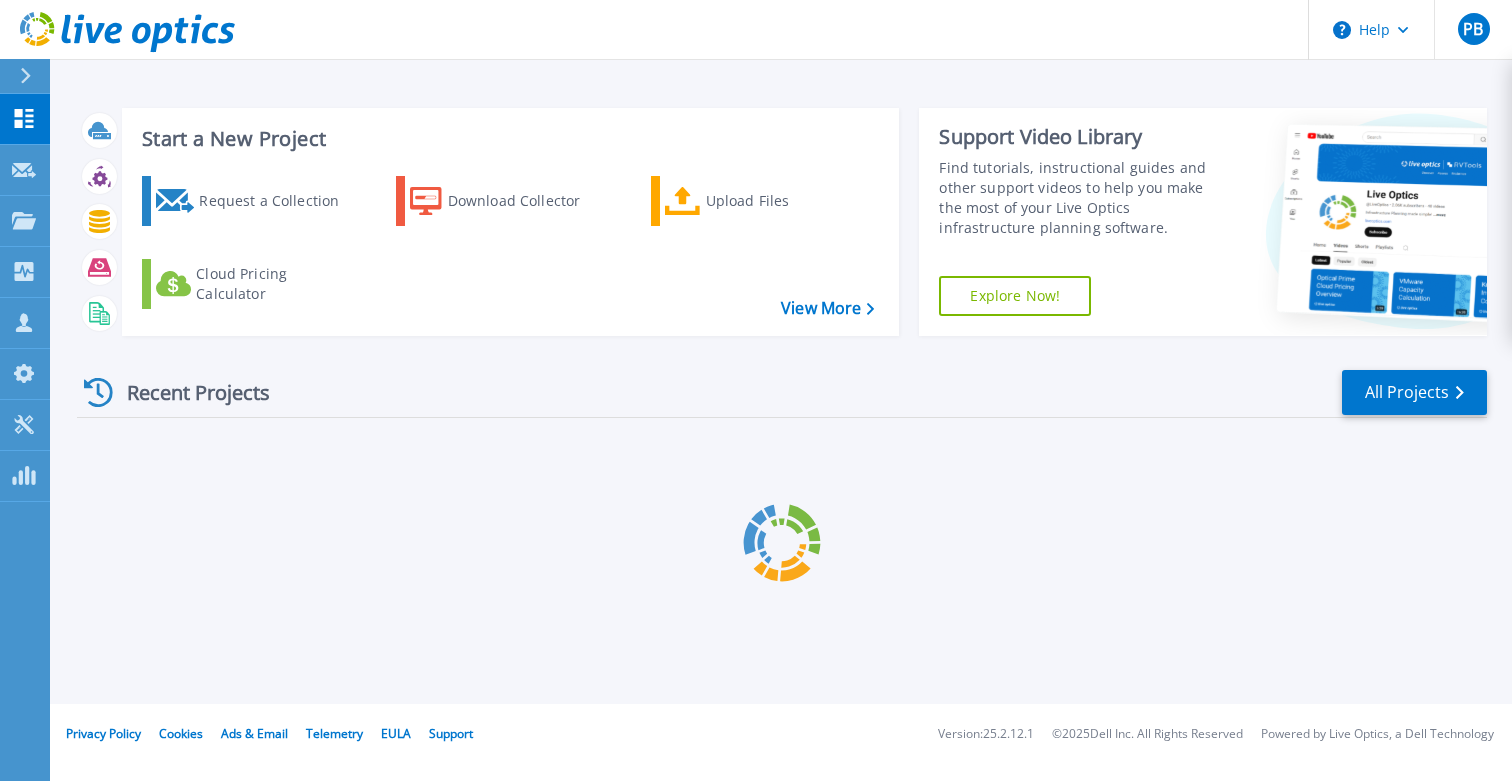scroll, scrollTop: 0, scrollLeft: 0, axis: both 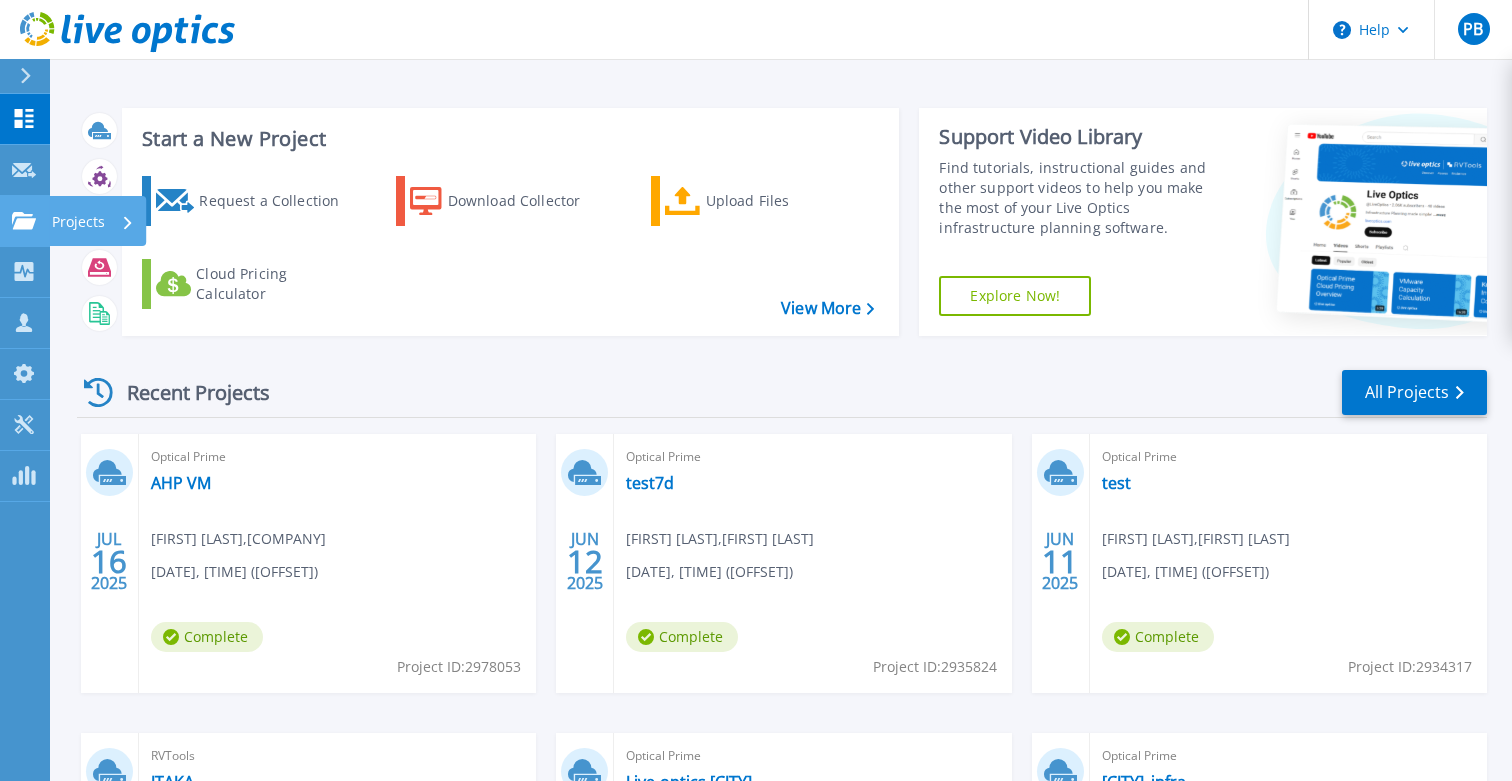click on "Projects" at bounding box center (78, 222) 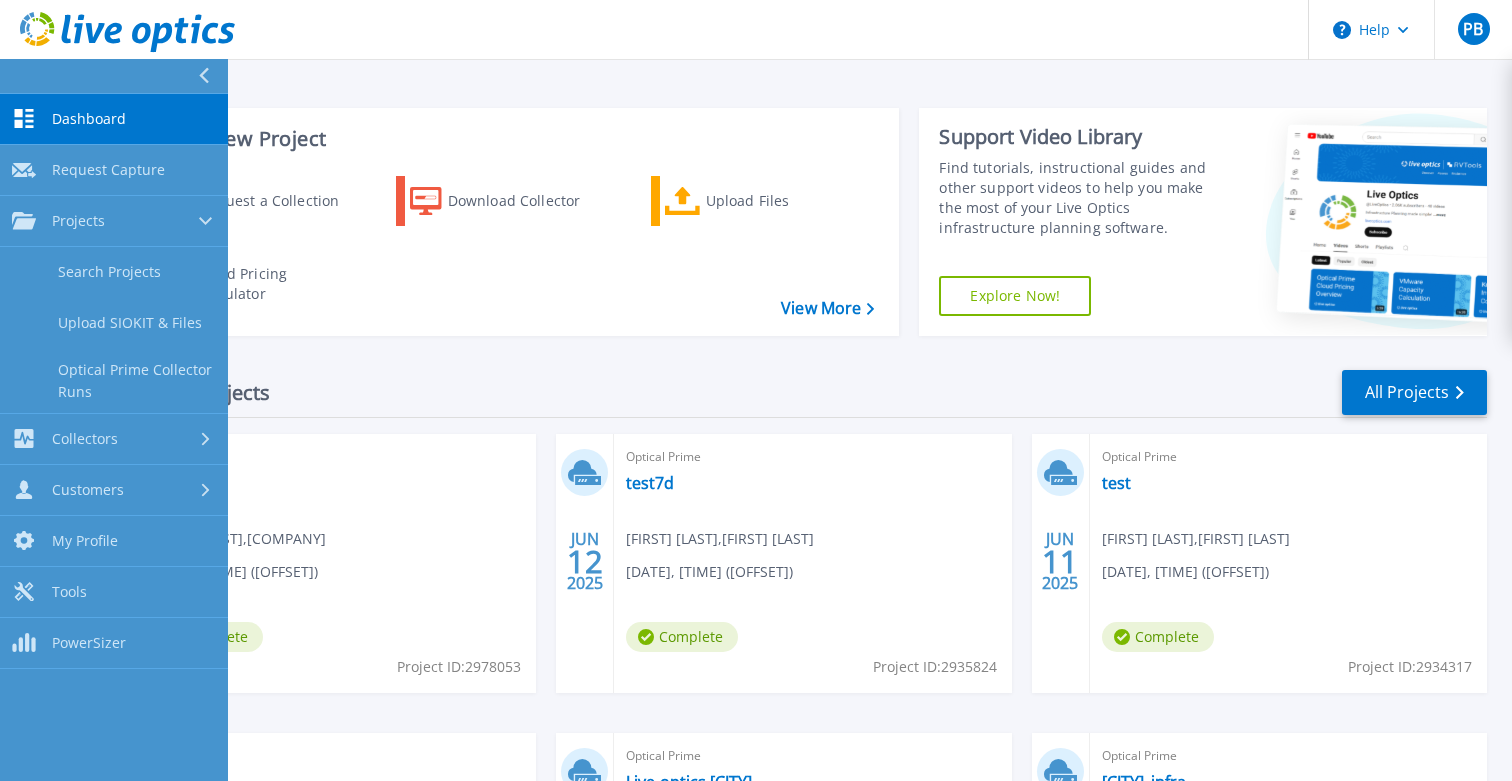 click on "Recent Projects All Projects JUL   16   2025 Optical Prime AHP VM Piotr Biela ,  American Heart Of Poland Sp. z o.o. 07/16/2025, 11:01 (+02:00) Complete Project ID:  2978053 JUN   12   2025 Optical Prime test7d robert bielecki ,  Robert Bielecki 06/12/2025, 17:08 (+02:00) Complete Project ID:  2935824 JUN   11   2025 Optical Prime test robert bielecki ,  Robert Bielecki 06/11/2025, 16:54 (+02:00) Complete Project ID:  2934317 JUN   11   2025 RVTools ITAKA Piotr BIELA ,  NET-O-LOGY Sp. z o.o. 06/11/2025, 13:44 (+00:00) Complete Project ID:  2934183 MAY   9   2025 Optical Prime Live-optics Mysłowice Michał Parafiniuk ,  NETOLOGY 05/09/2025, 12:56 (+02:00) Complete Project ID:  2891259 MAY   5   2025 Optical Prime Wrocław_infra Michał Parafiniuk ,  NETOLOGY 05/05/2025, 14:41 (+02:00) Complete Project ID:  2885069" at bounding box center (782, 700) 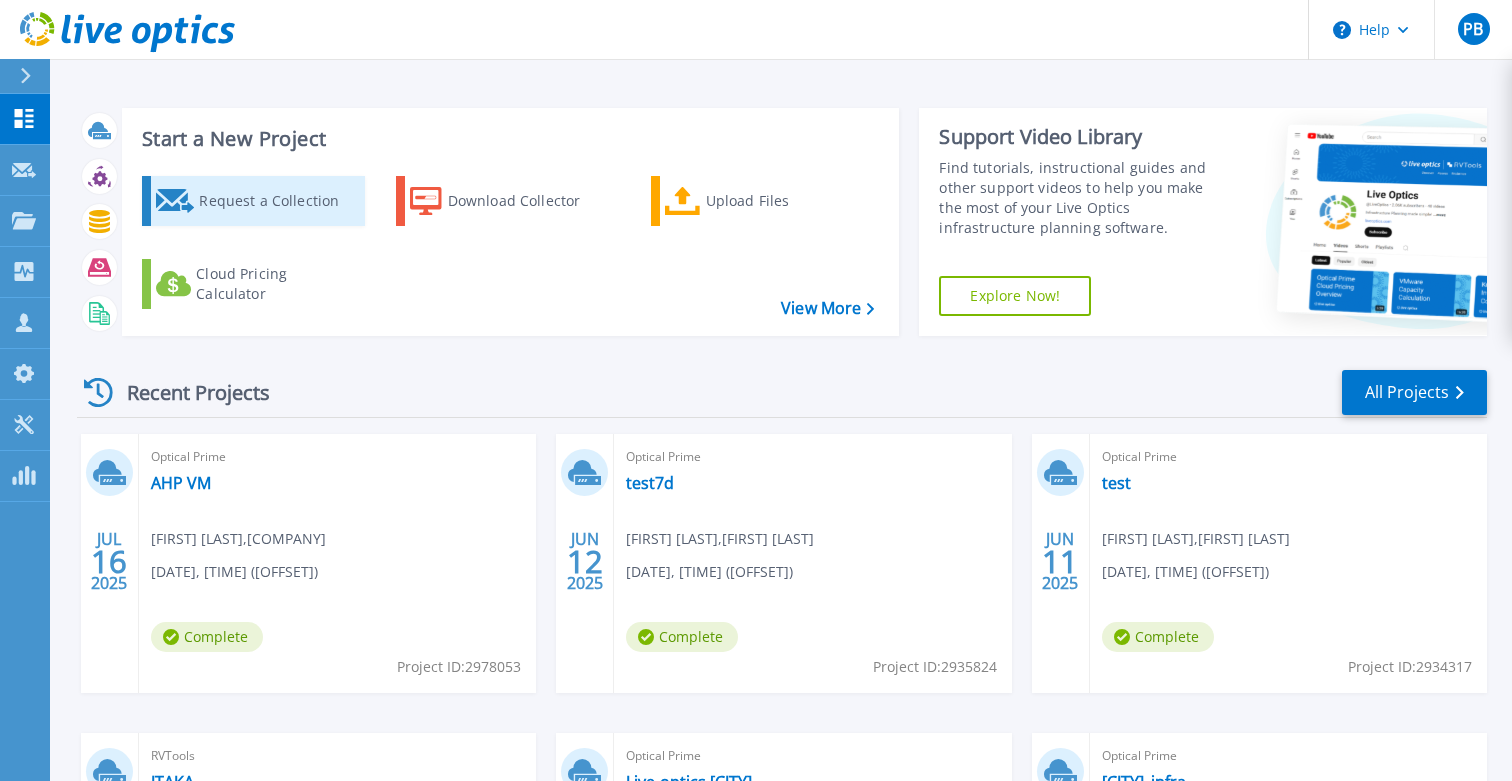 click on "Request a Collection" at bounding box center [279, 201] 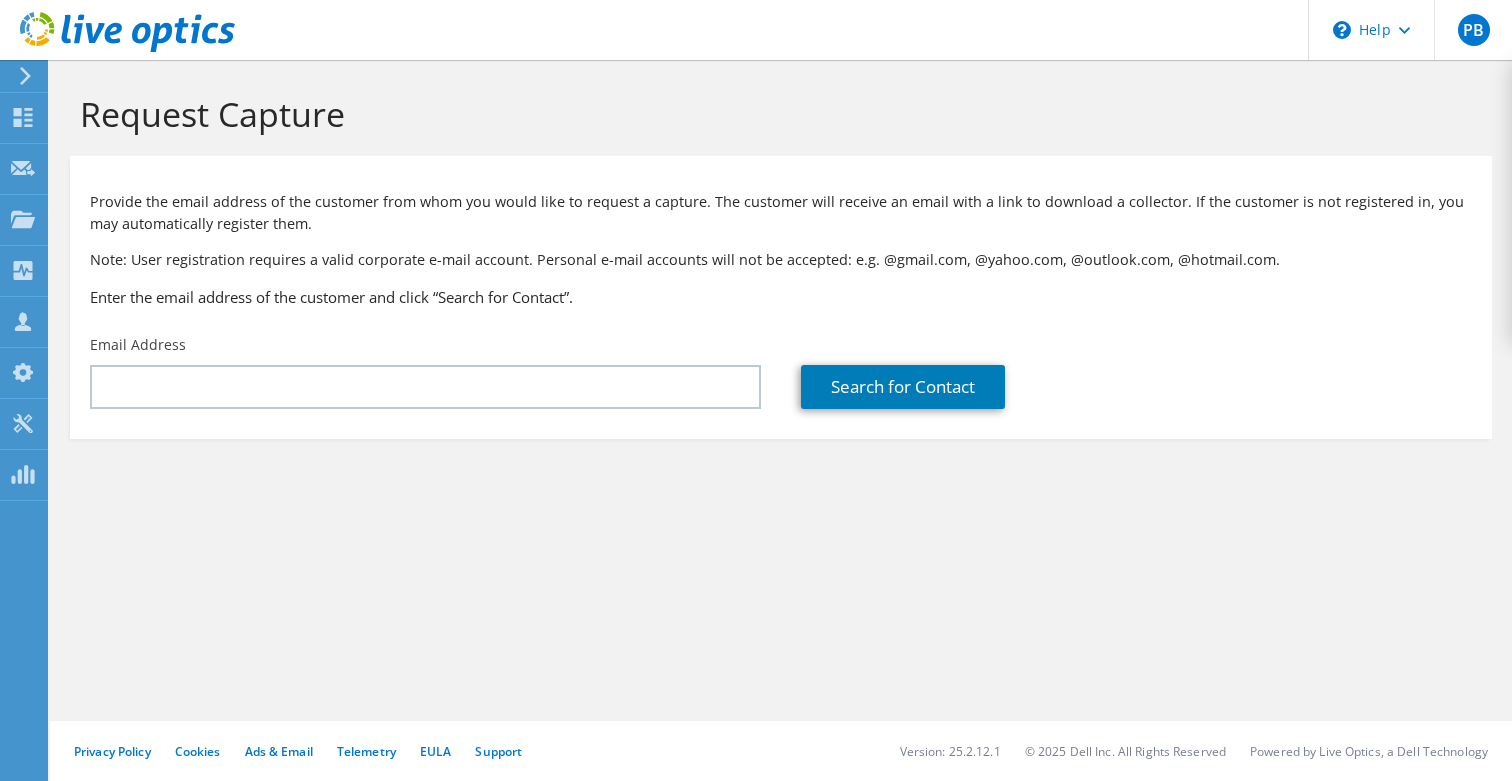 scroll, scrollTop: 0, scrollLeft: 0, axis: both 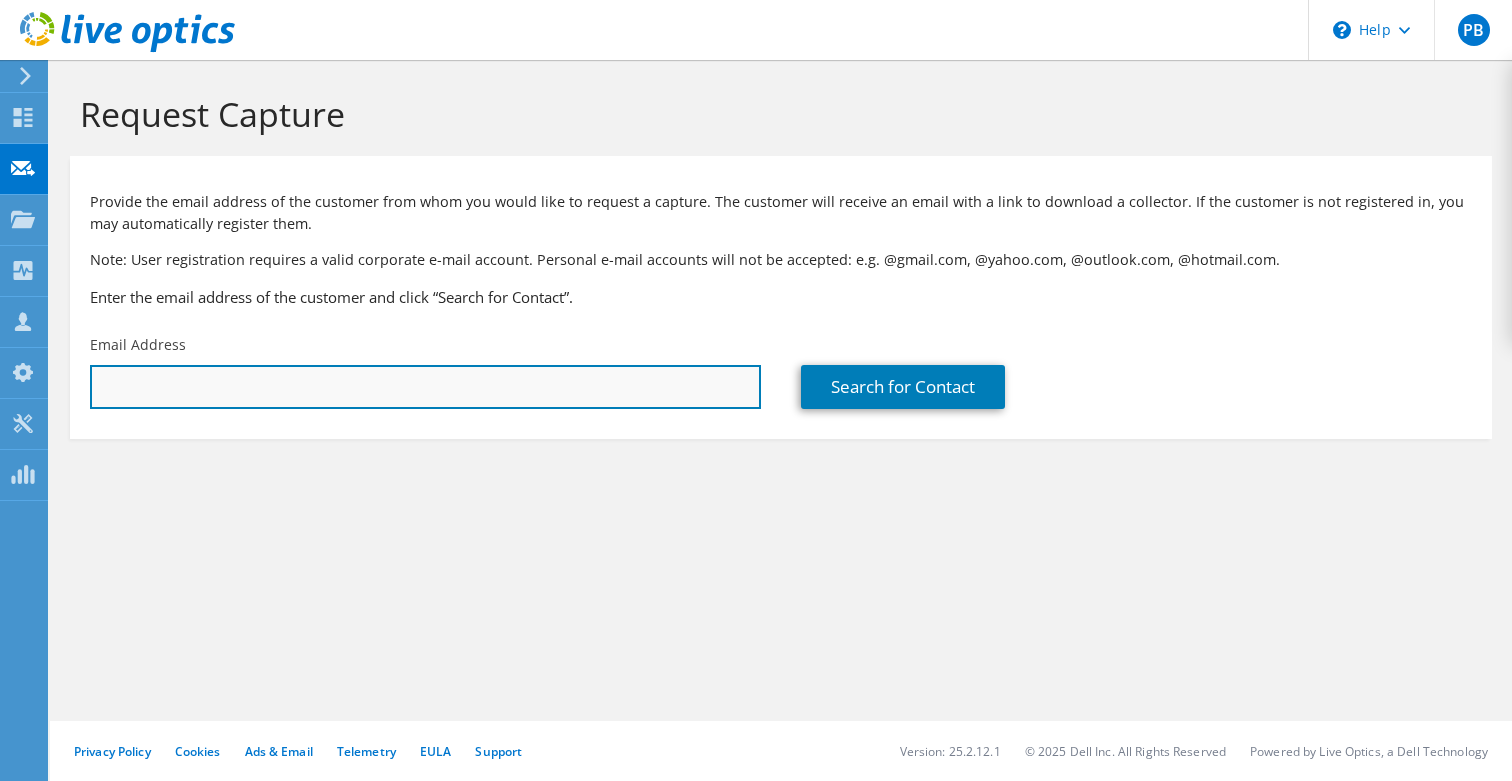 click at bounding box center [425, 387] 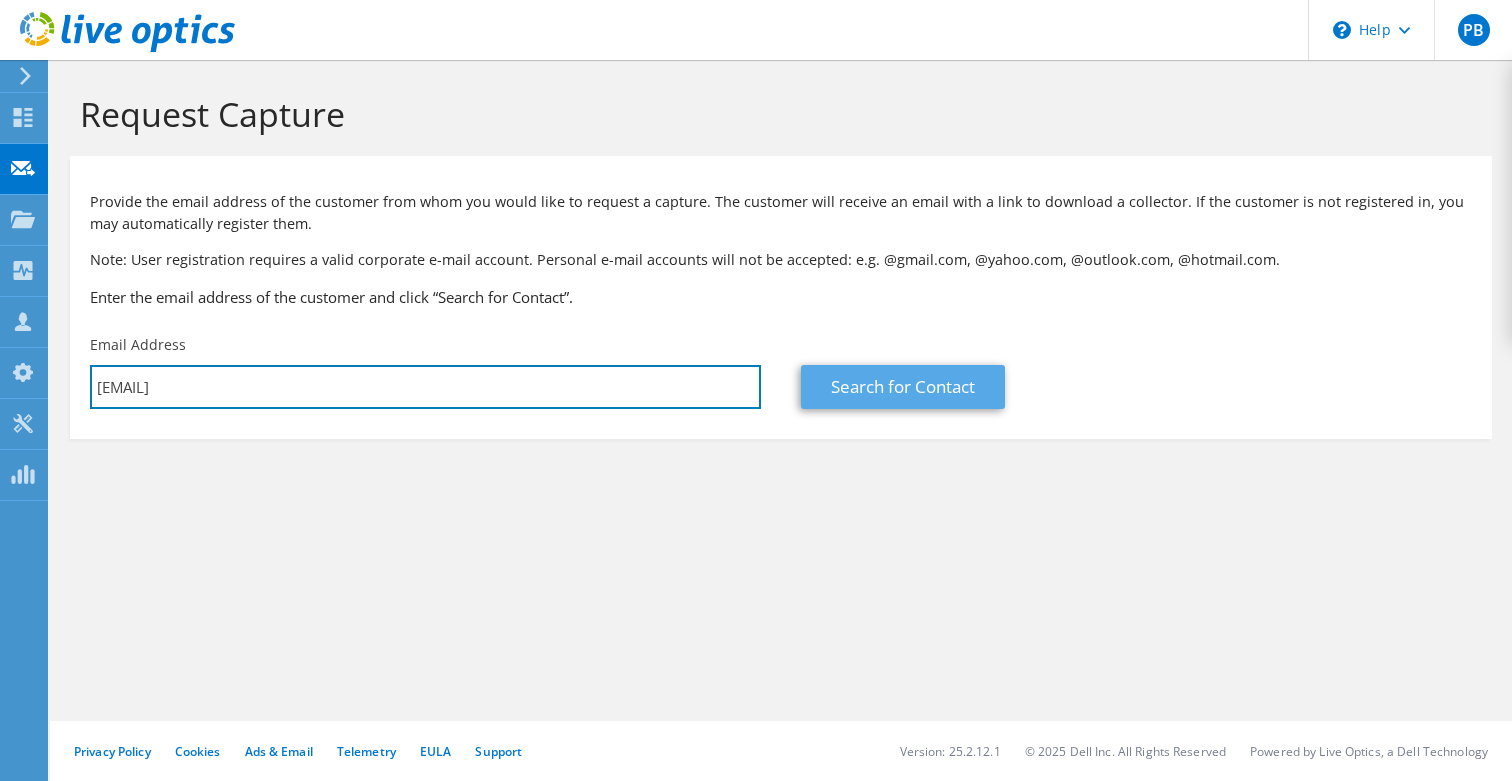 type on "l.sieja@wkret-met.com" 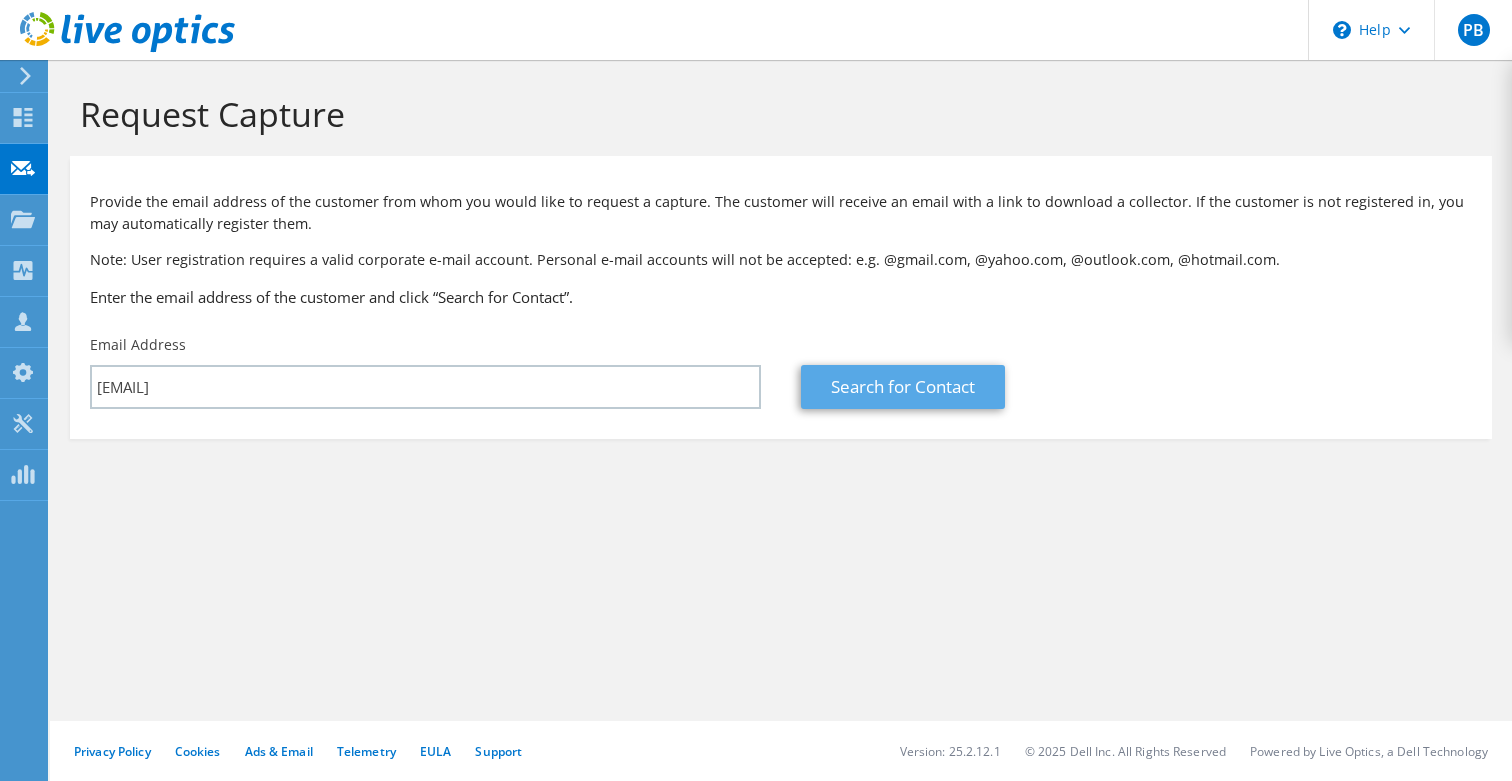 click on "Search for Contact" at bounding box center [903, 387] 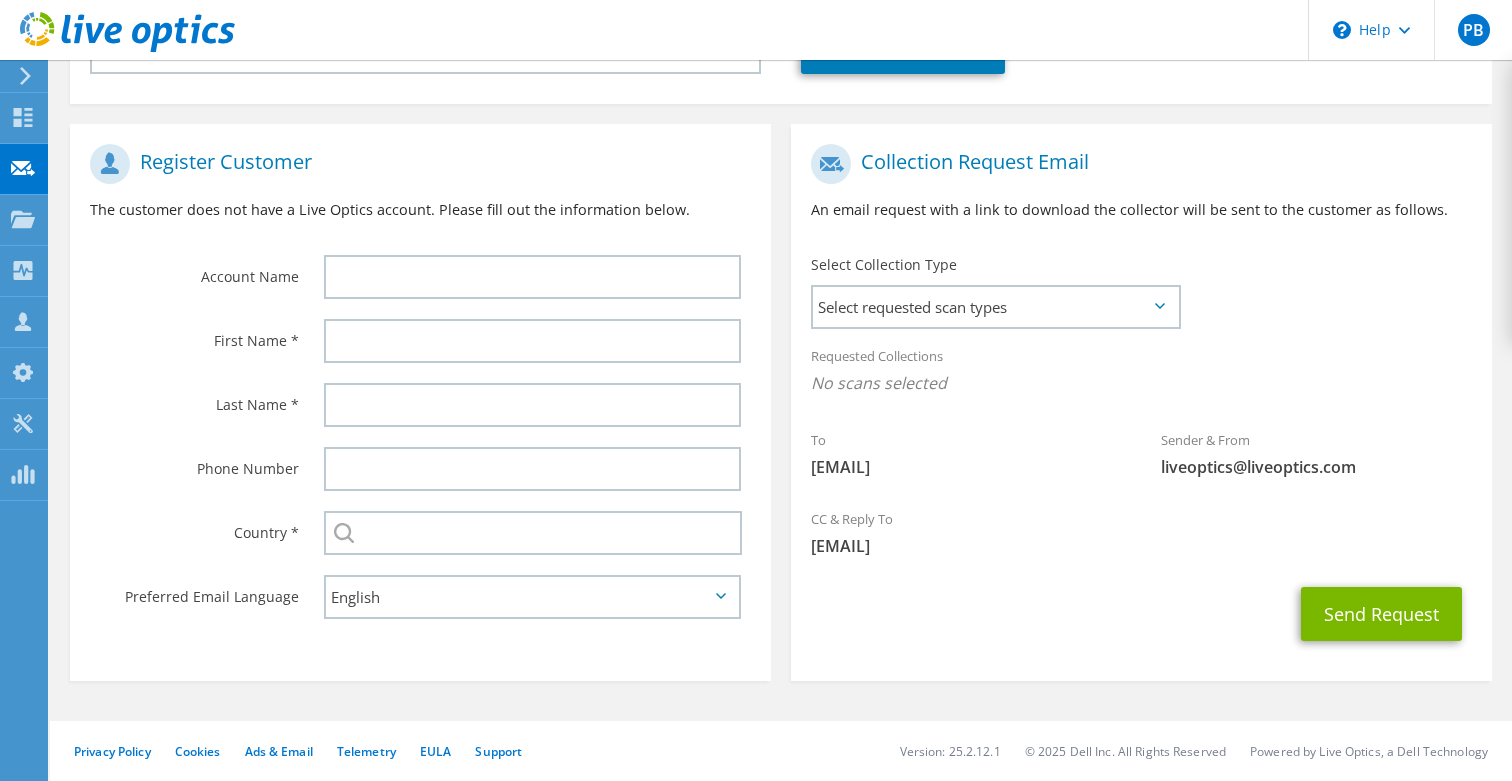 scroll, scrollTop: 334, scrollLeft: 0, axis: vertical 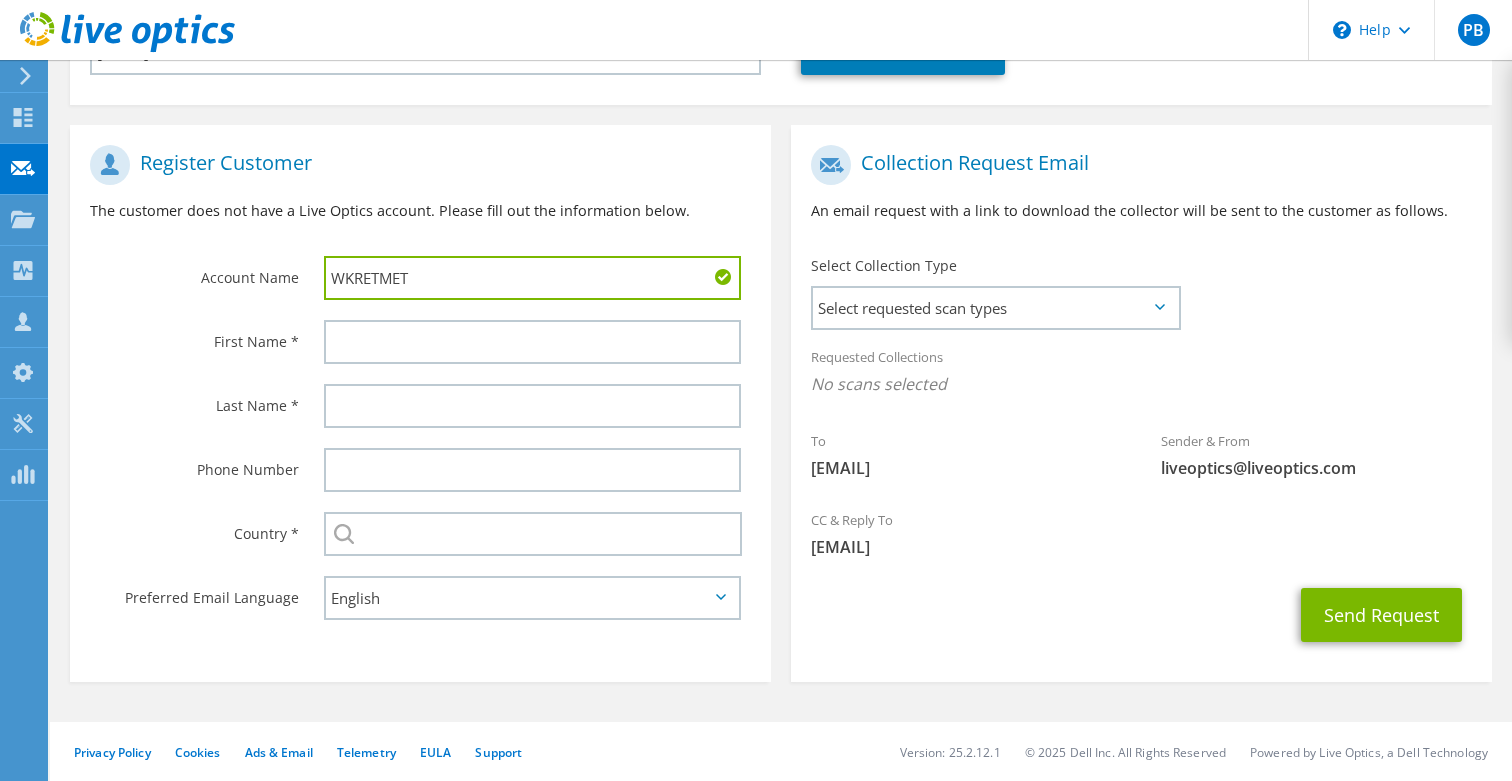 type on "WKRETMET" 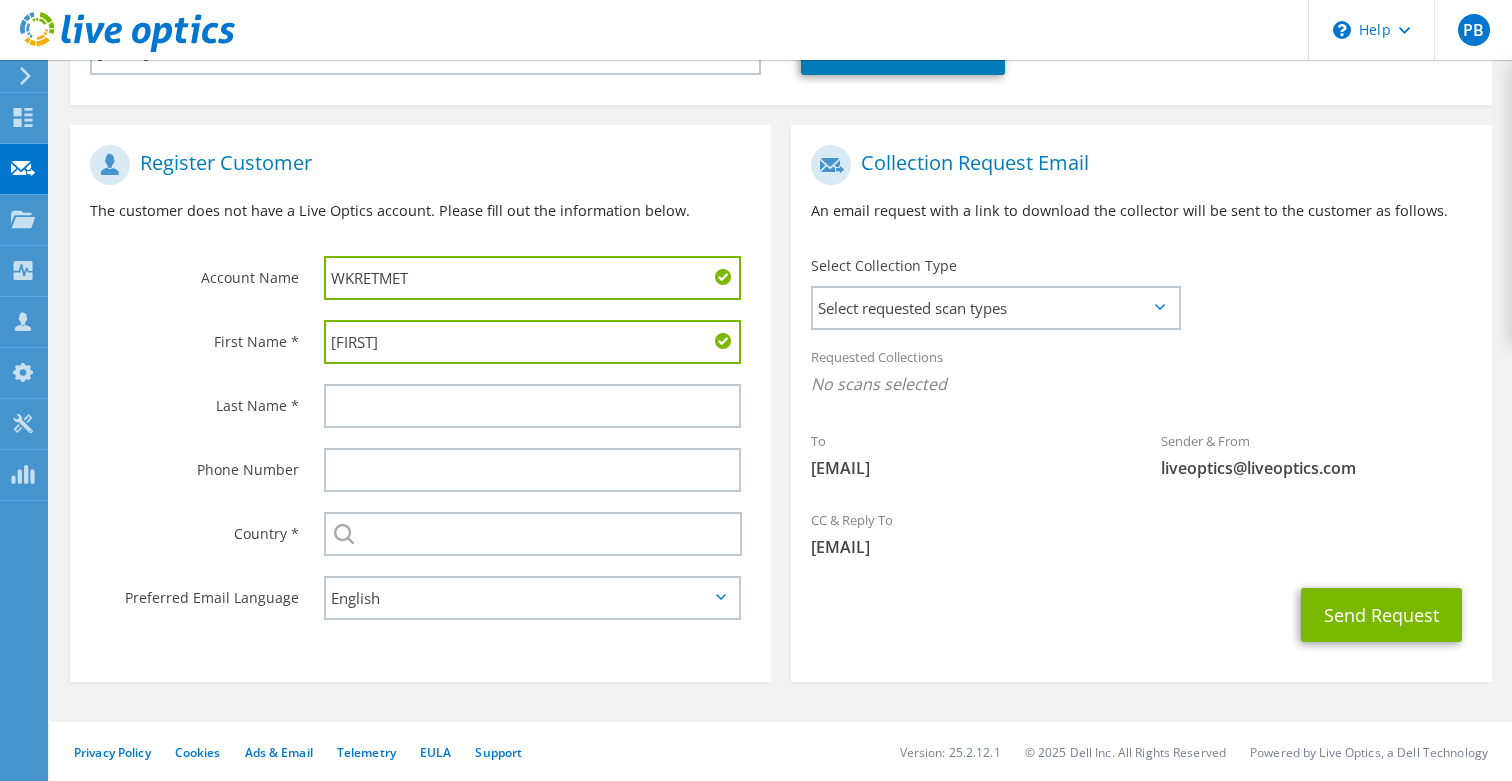 type on "Łukasz" 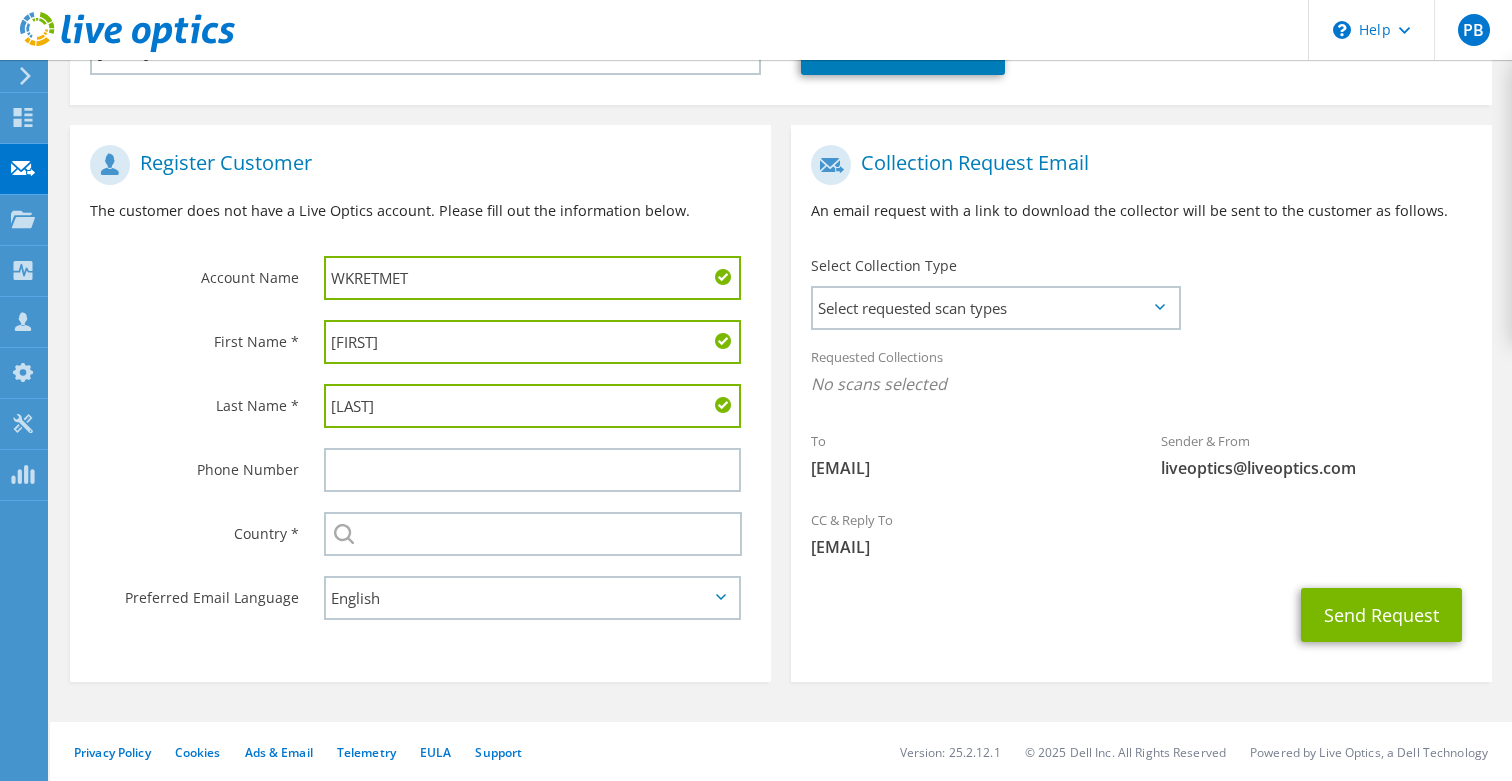 type on "Sieja" 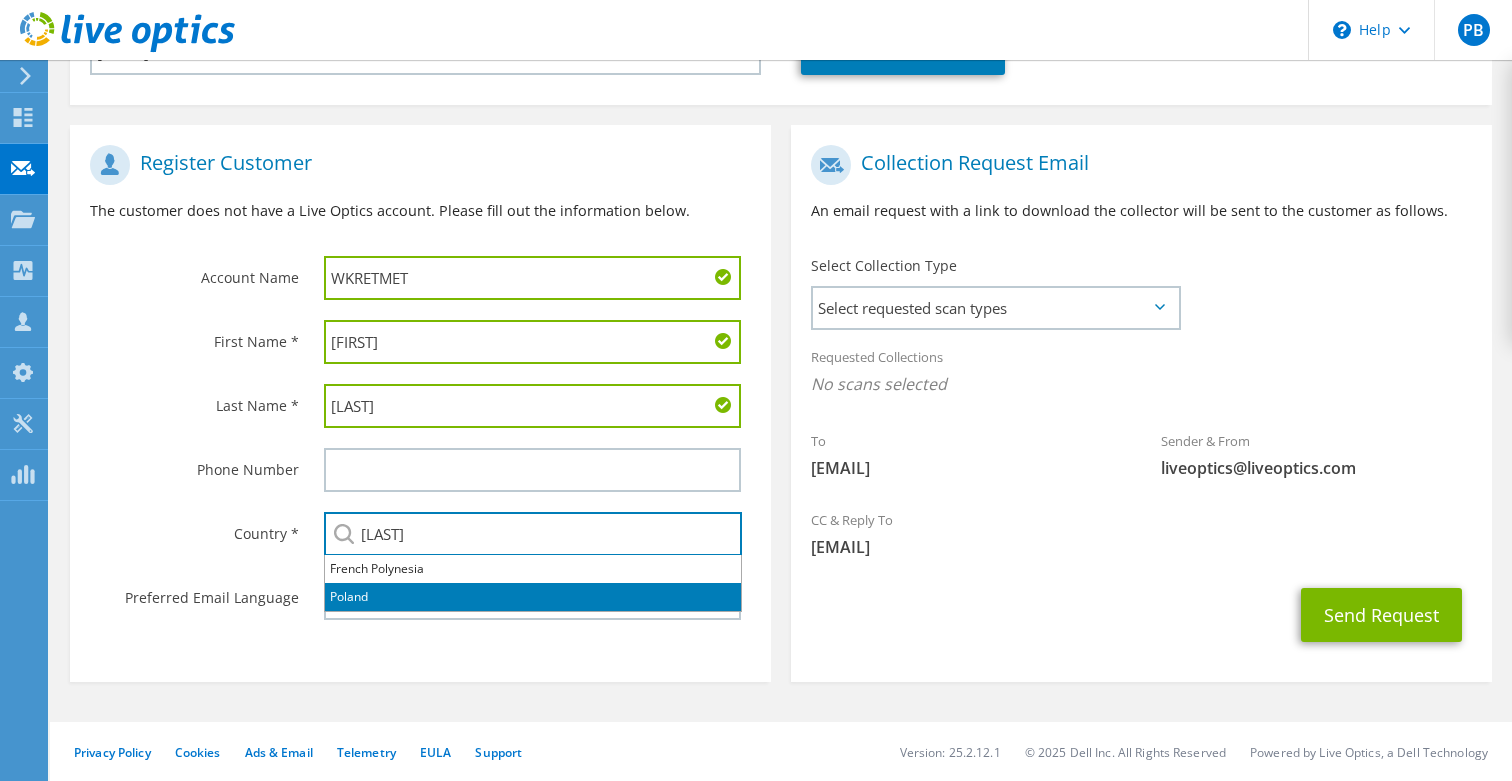 click on "Poland" at bounding box center [533, 597] 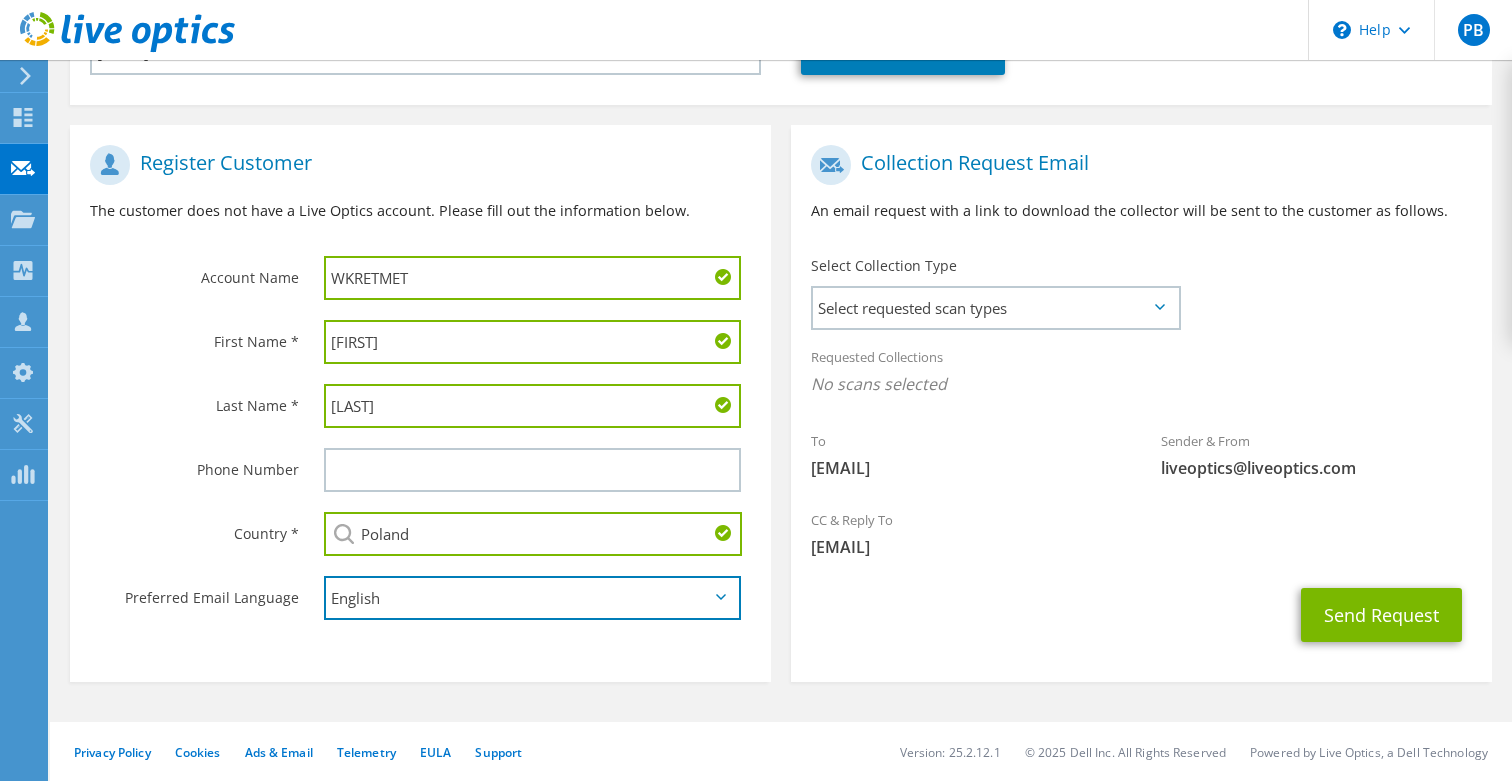 select on "pl-PL" 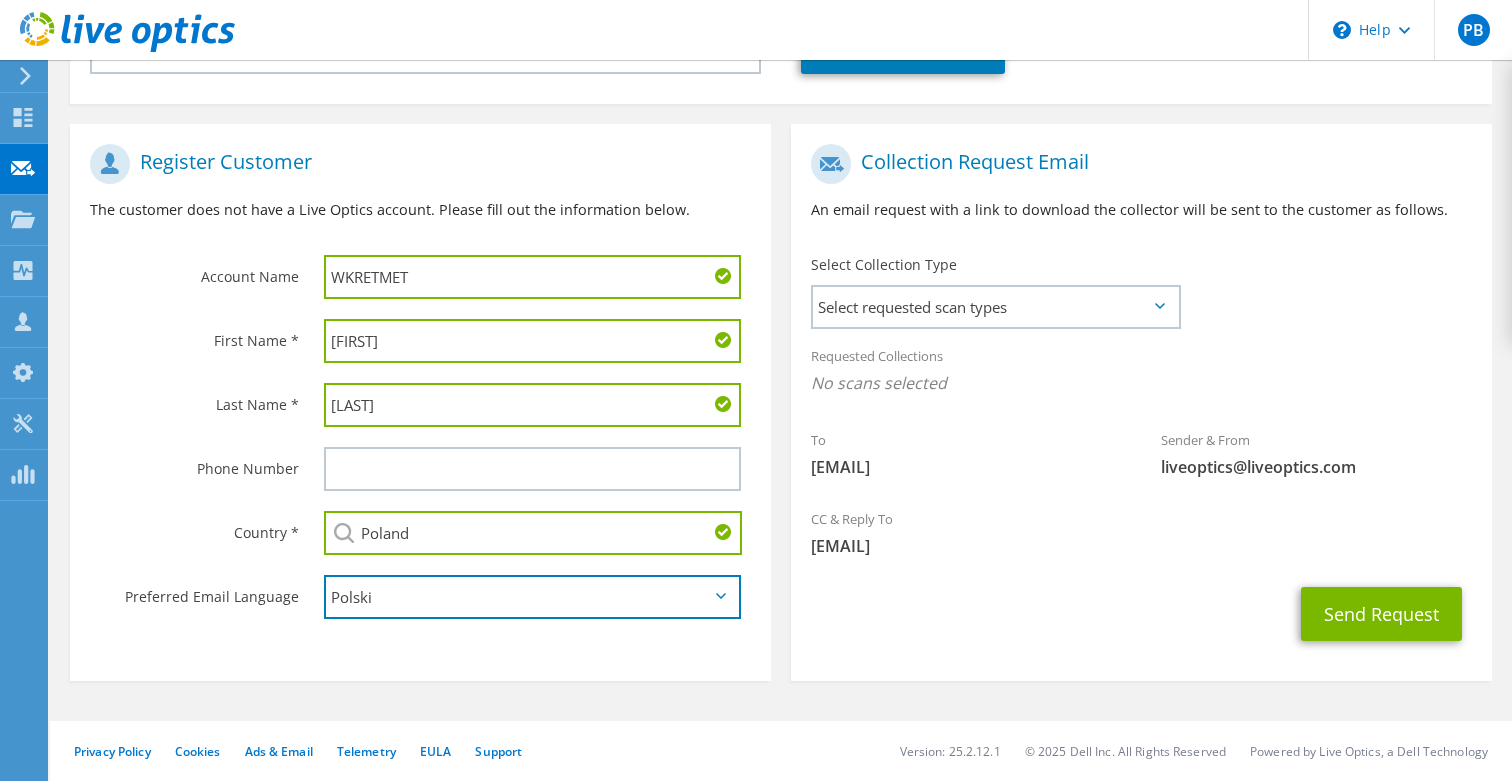 scroll, scrollTop: 334, scrollLeft: 0, axis: vertical 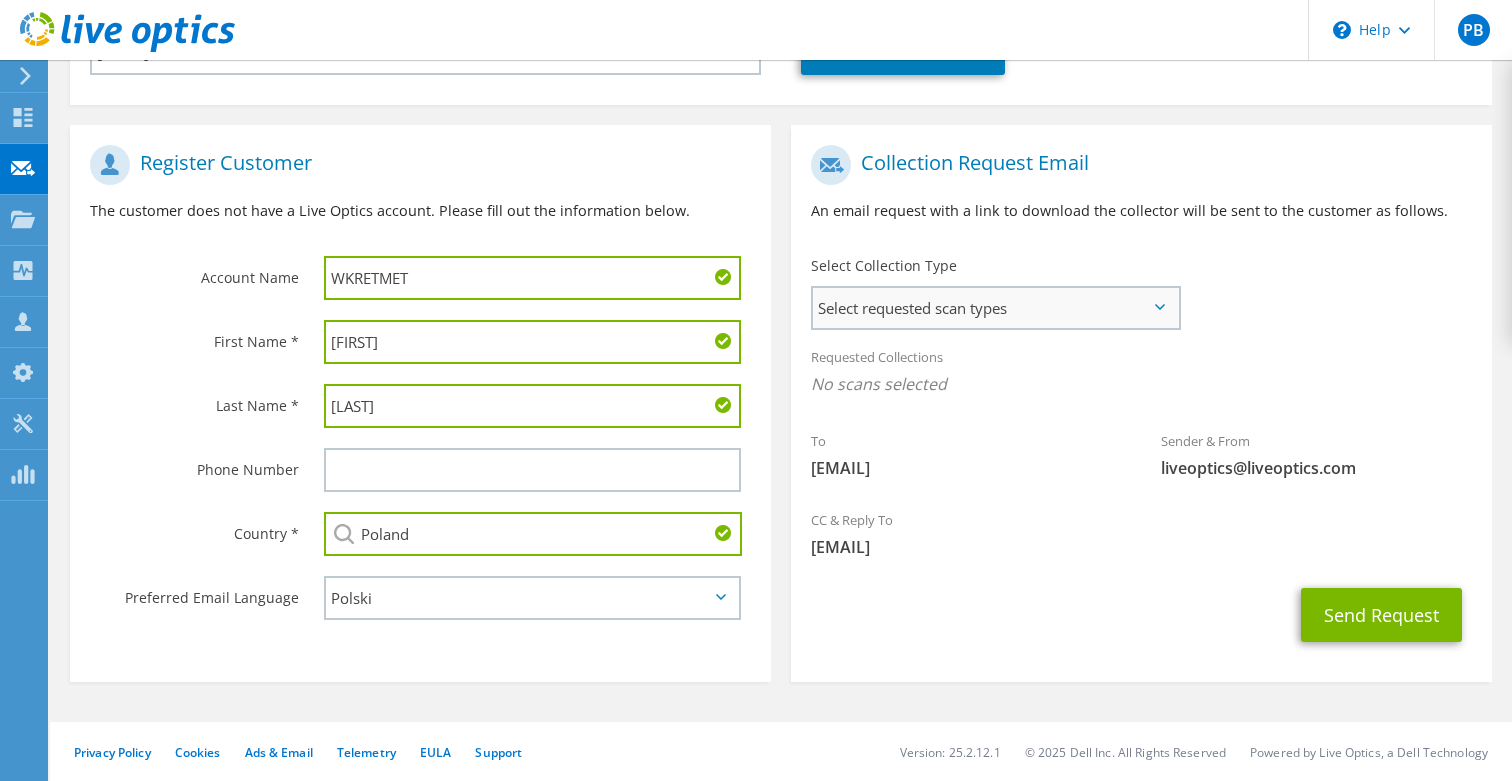 click on "Select requested scan types" at bounding box center [995, 308] 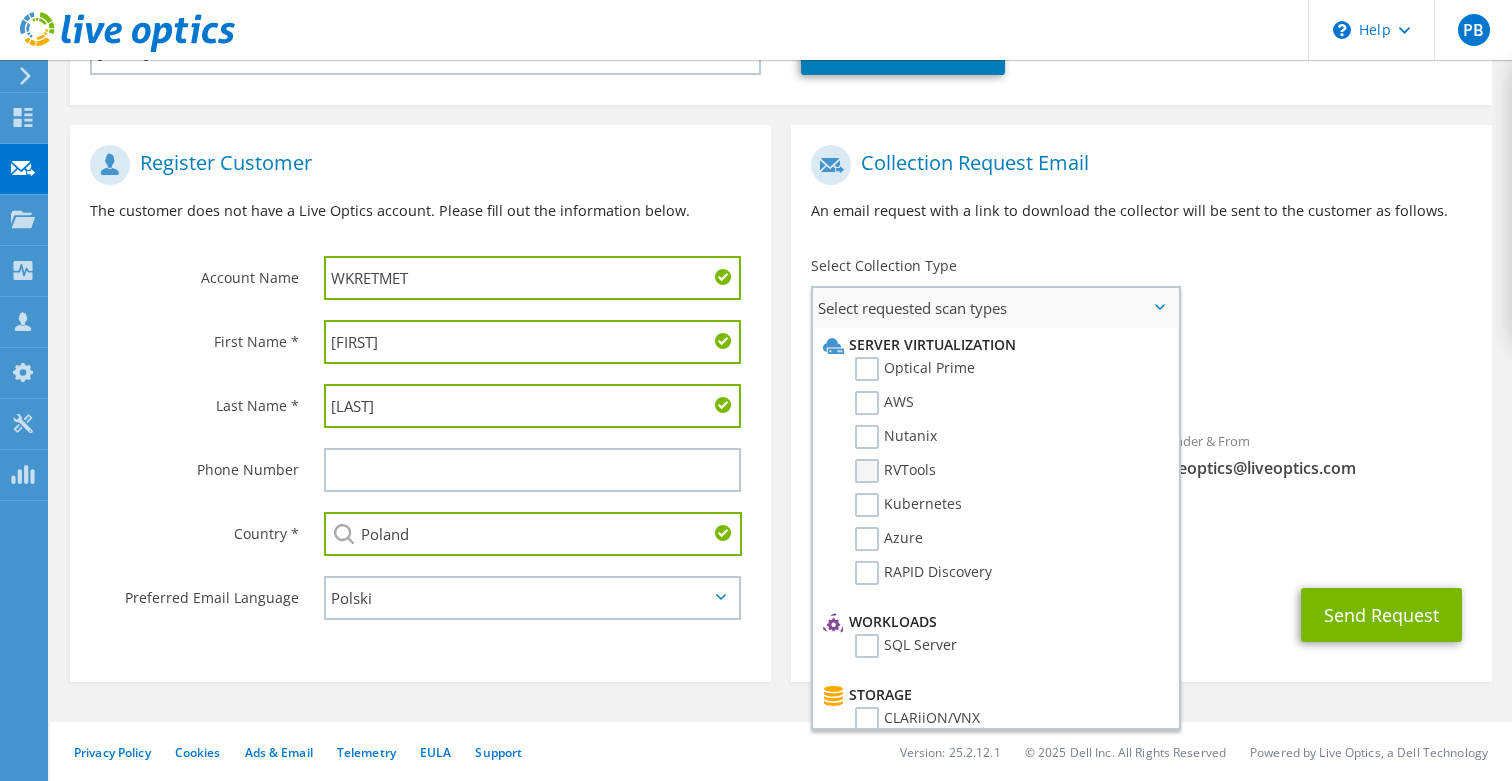 click on "RVTools" at bounding box center (895, 471) 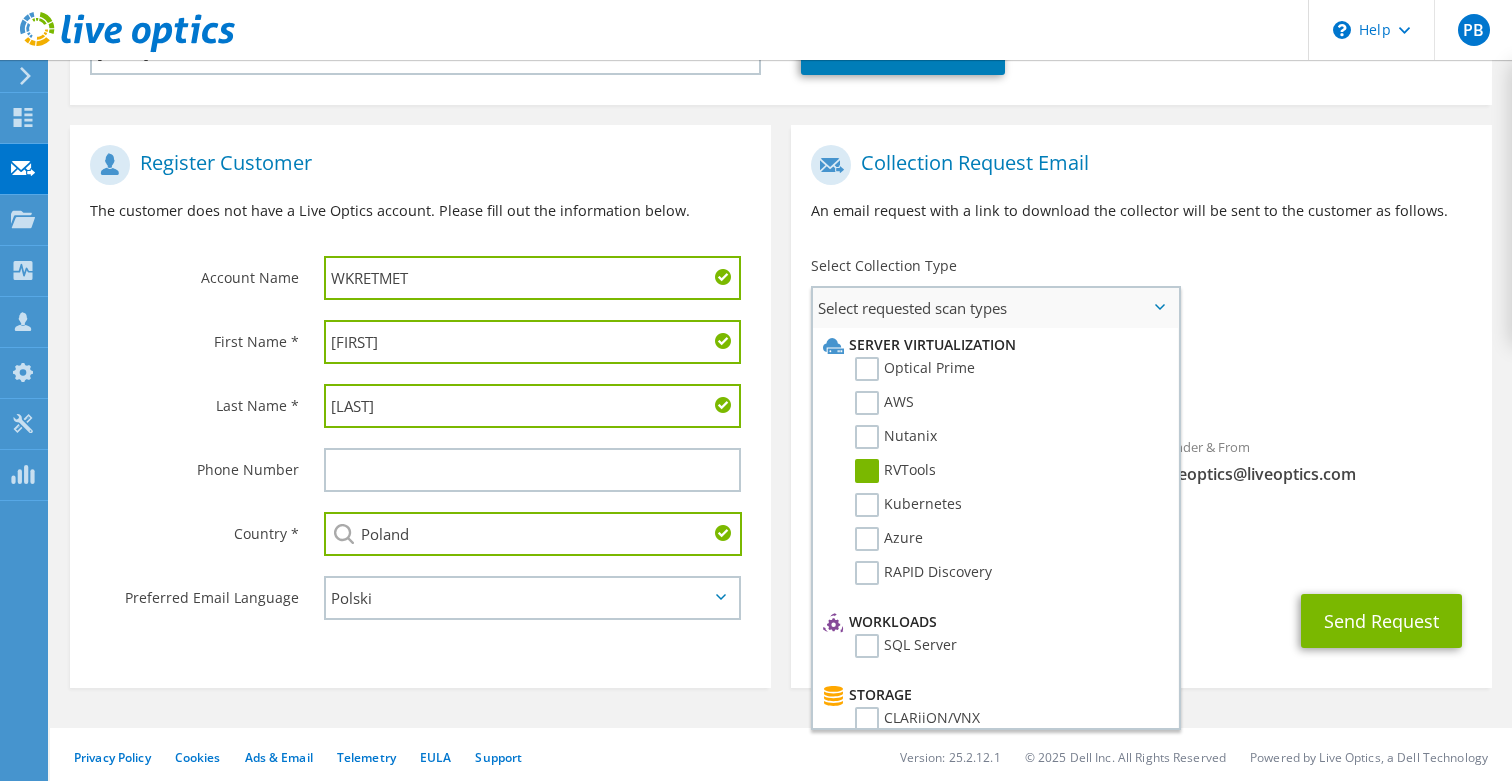 scroll, scrollTop: 0, scrollLeft: 0, axis: both 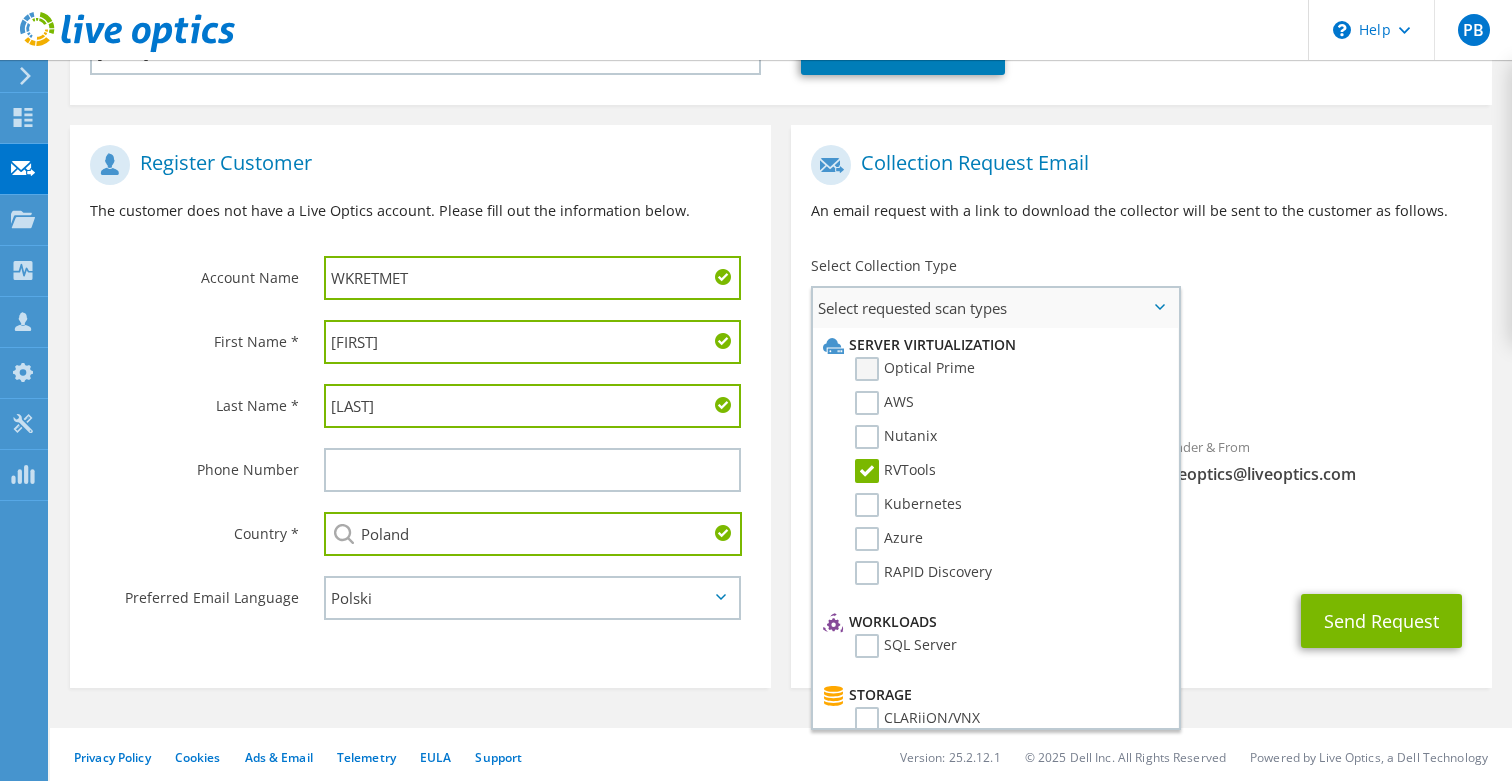 click on "Optical Prime" at bounding box center (915, 369) 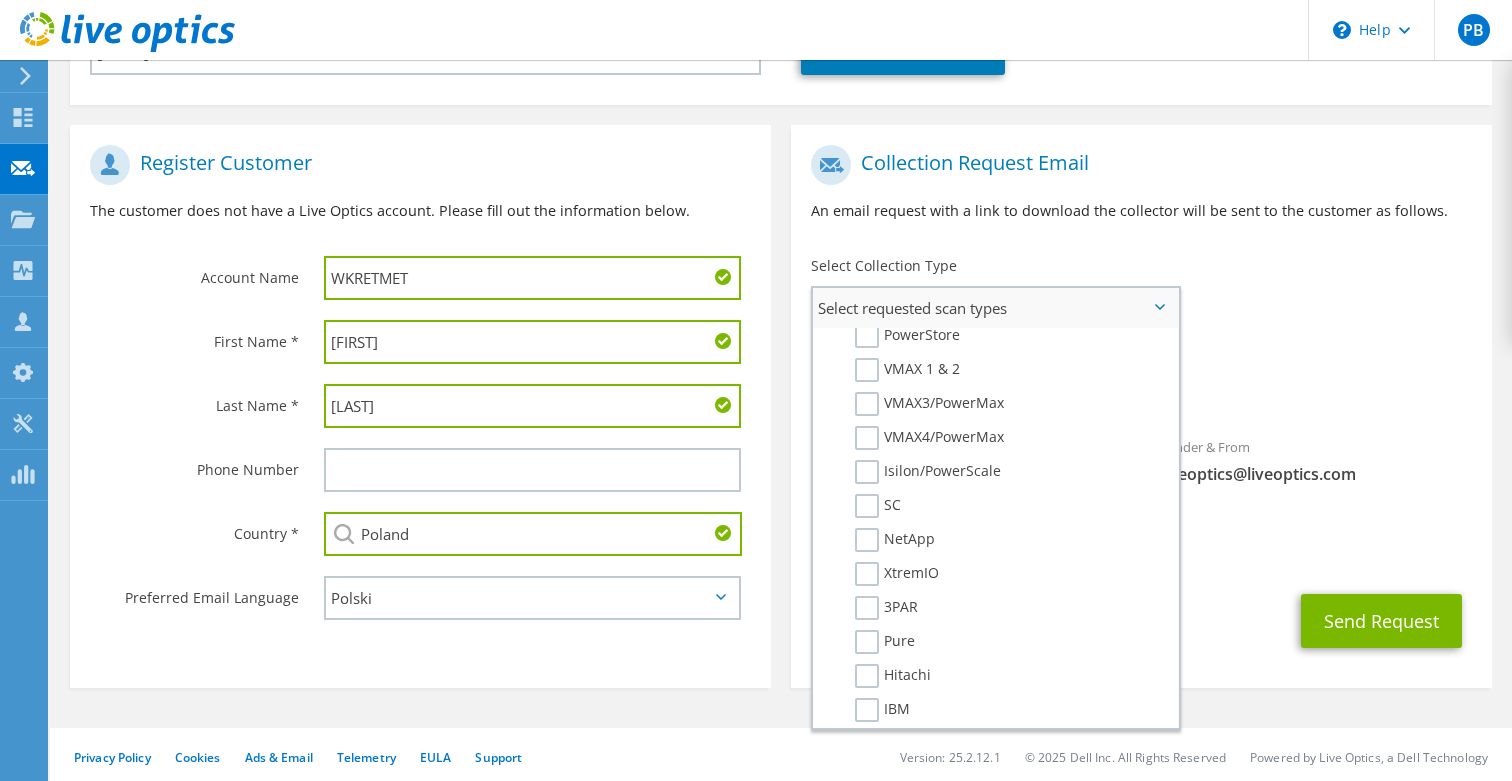 scroll, scrollTop: 466, scrollLeft: 0, axis: vertical 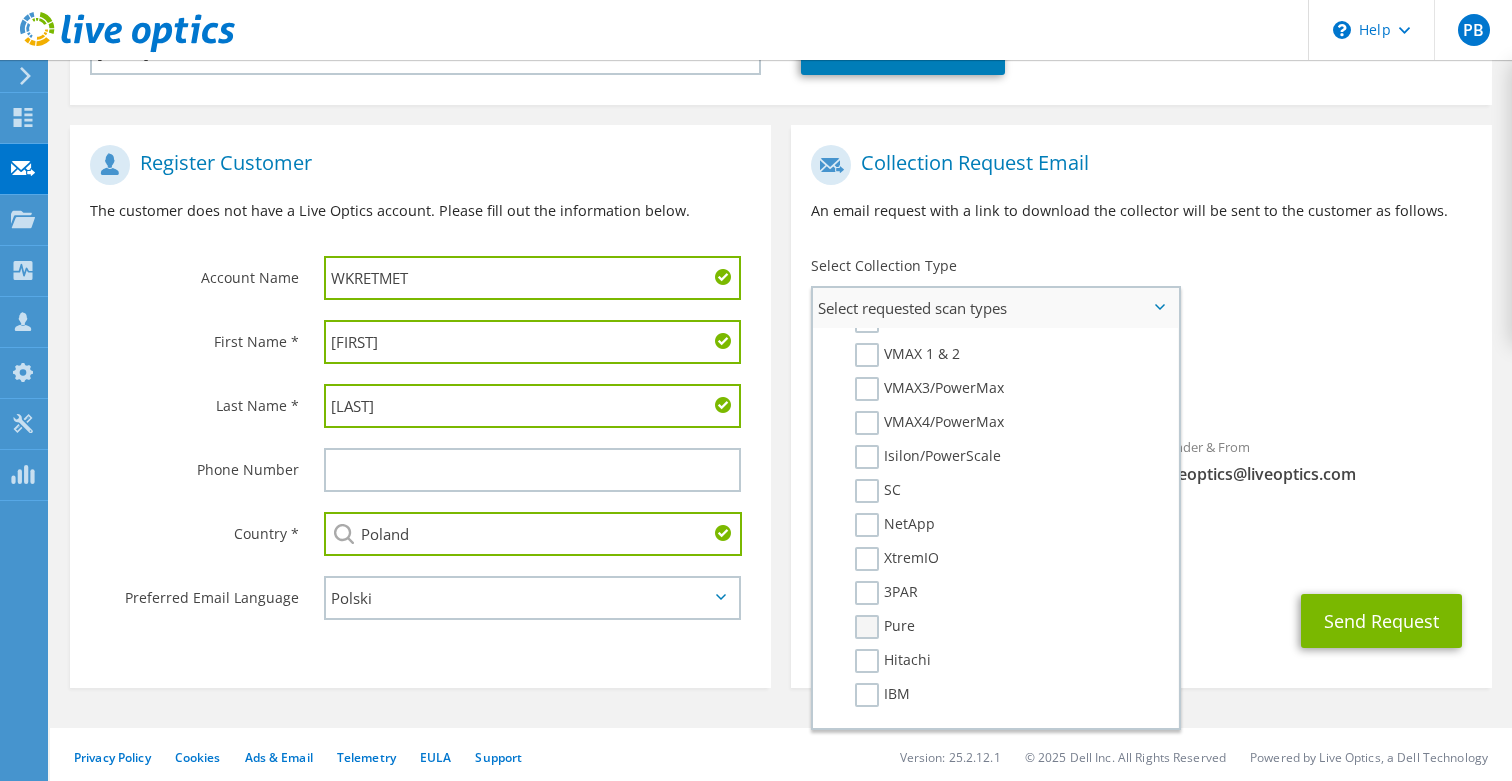 click on "Pure" at bounding box center (885, 627) 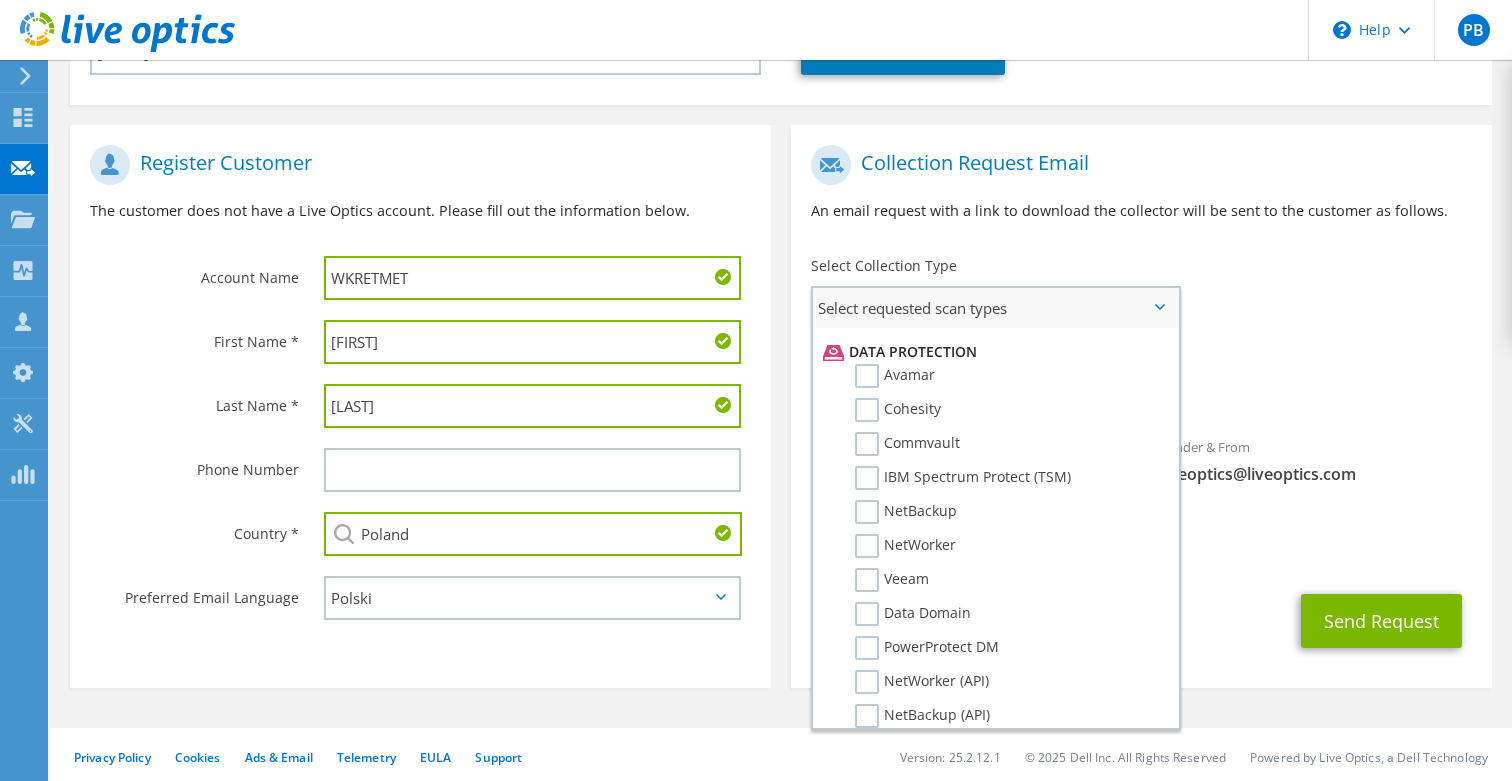 scroll, scrollTop: 878, scrollLeft: 0, axis: vertical 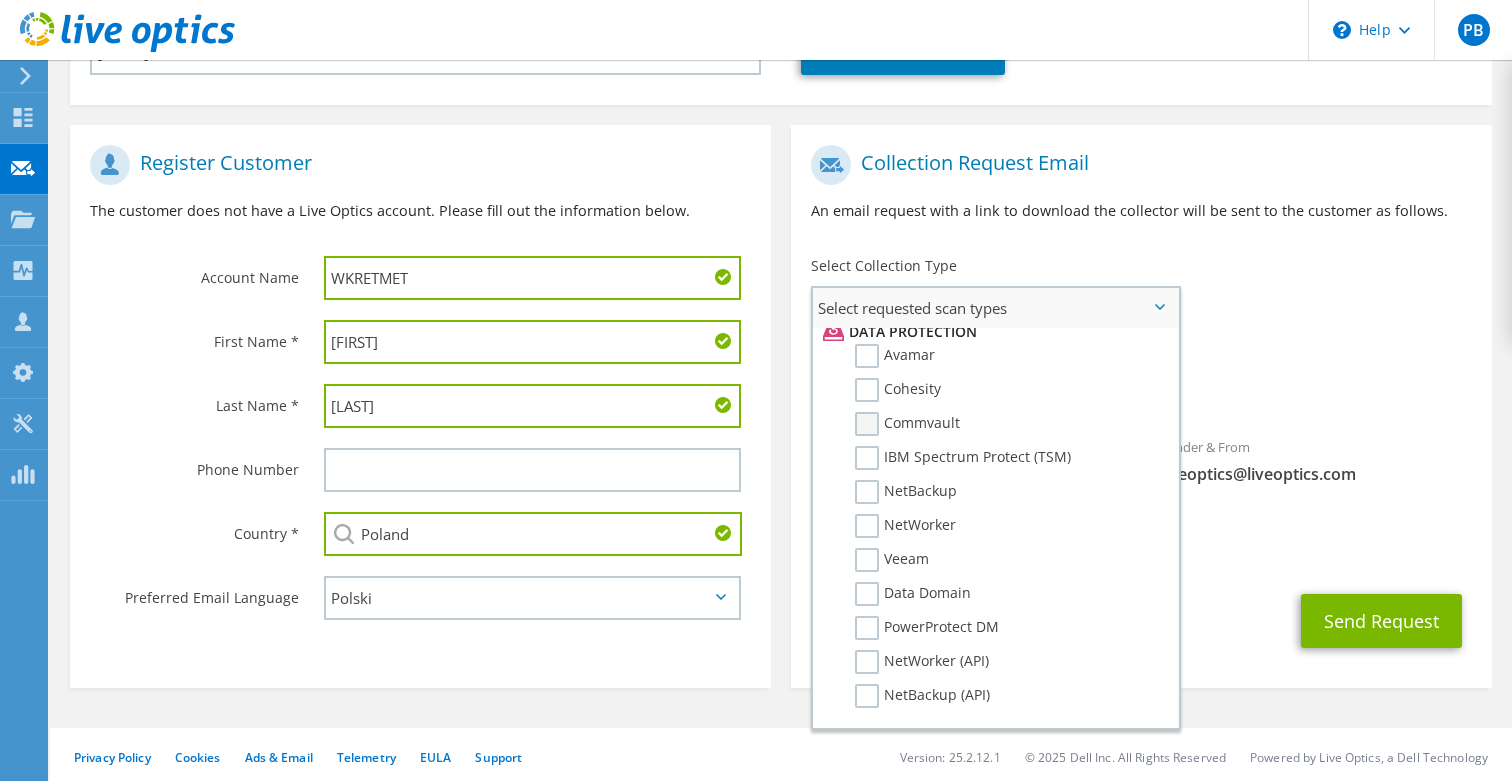 click on "Commvault" at bounding box center (907, 424) 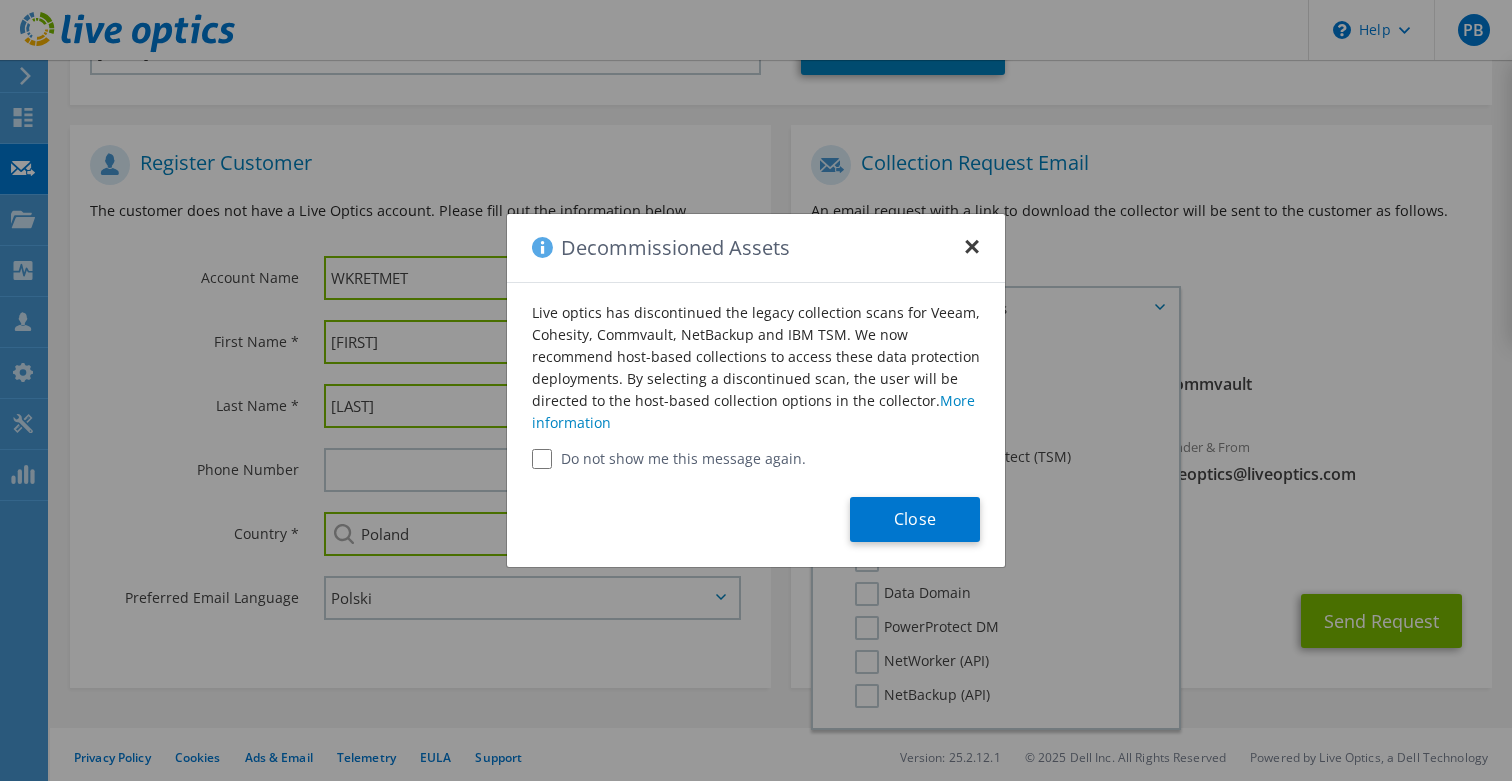 click on "×" at bounding box center (972, 241) 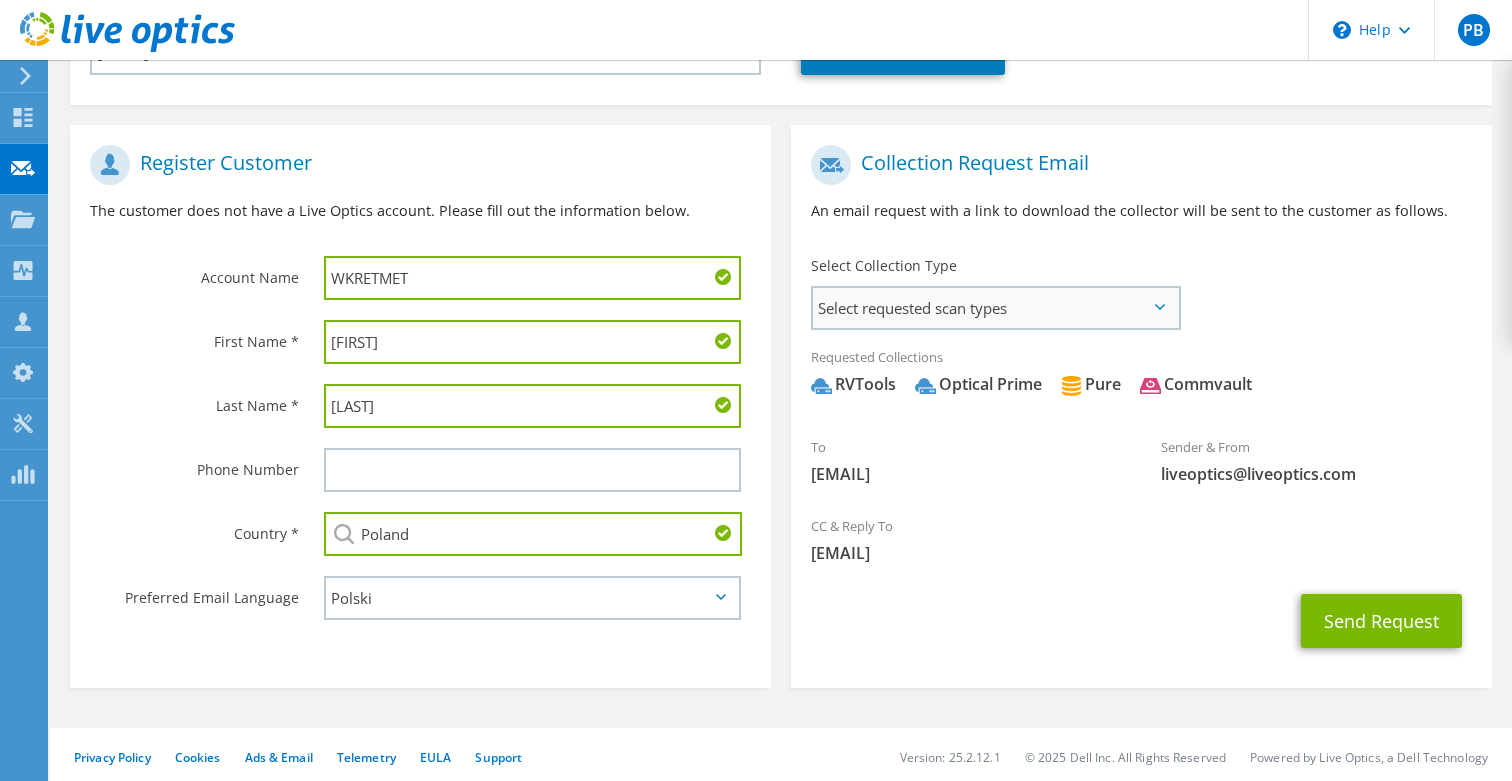 click on "Select requested scan types" at bounding box center [995, 308] 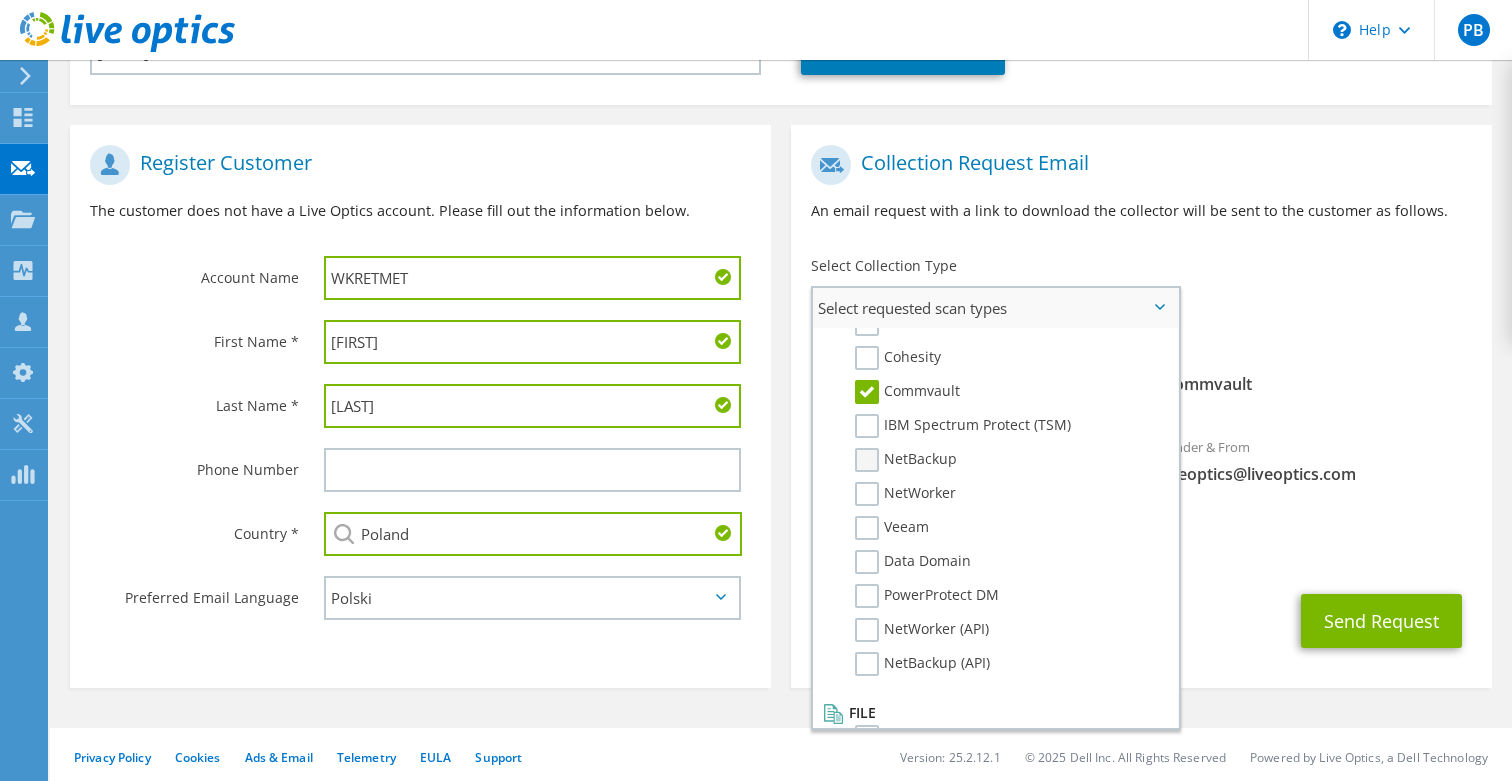 scroll, scrollTop: 922, scrollLeft: 0, axis: vertical 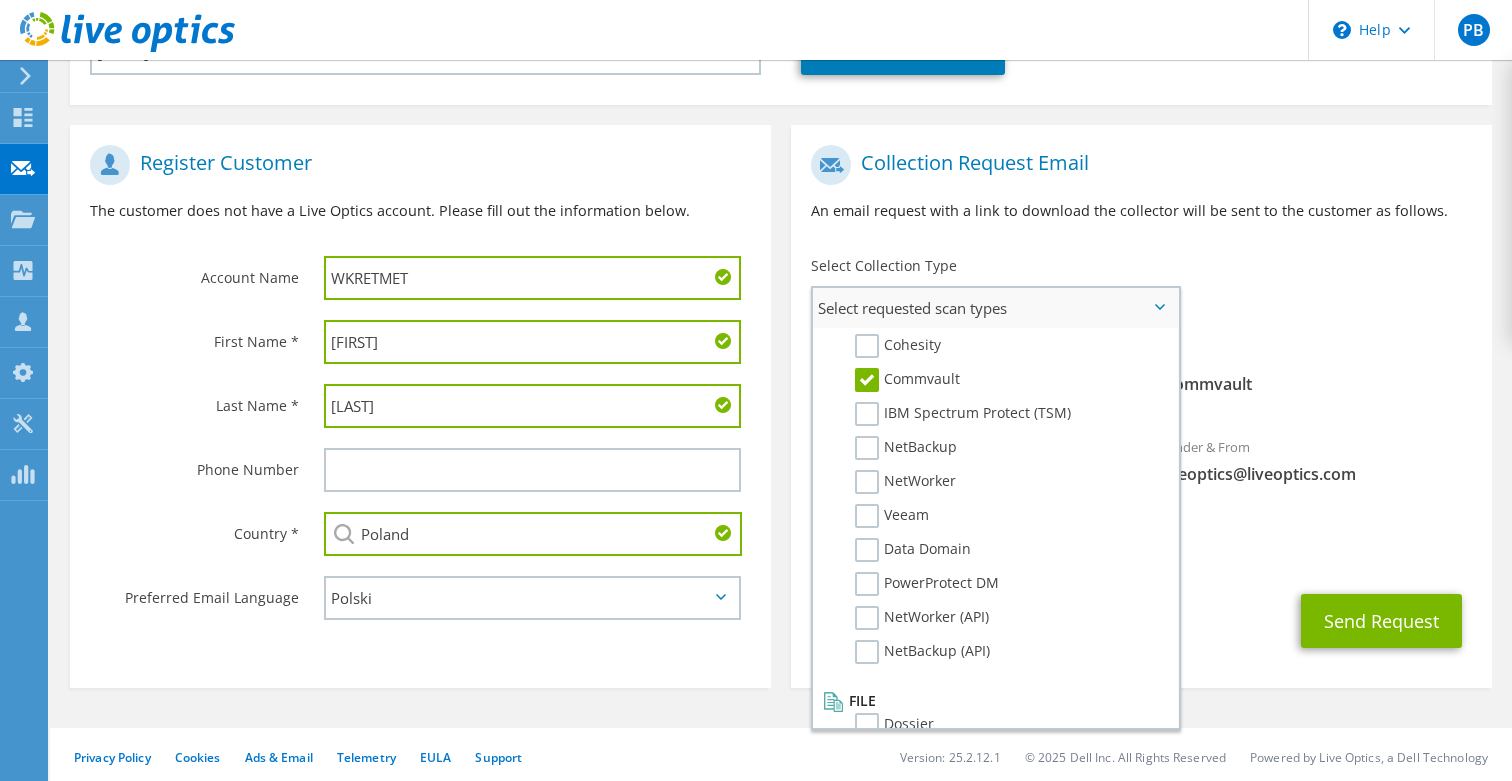 click on "Commvault" at bounding box center [907, 380] 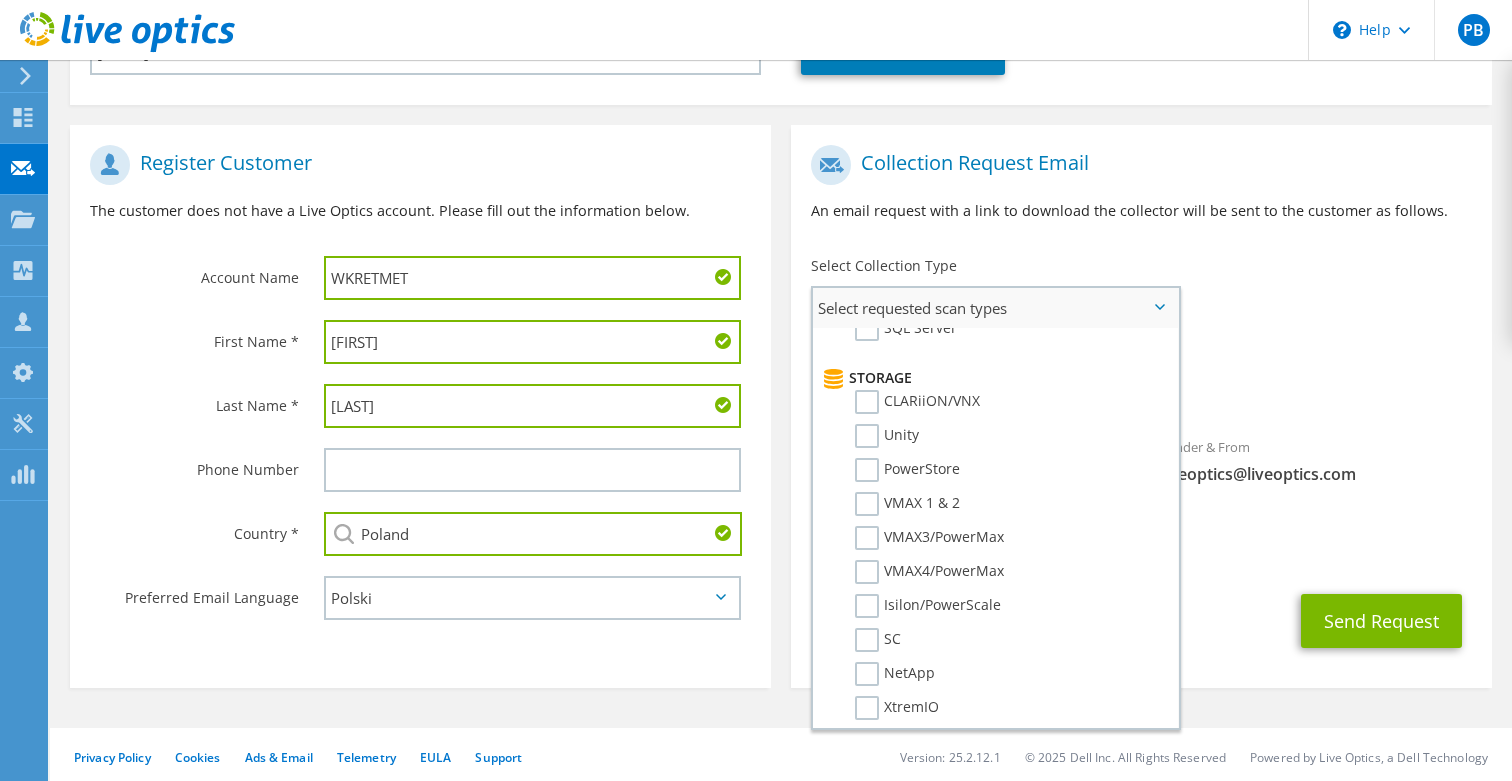 scroll, scrollTop: 274, scrollLeft: 0, axis: vertical 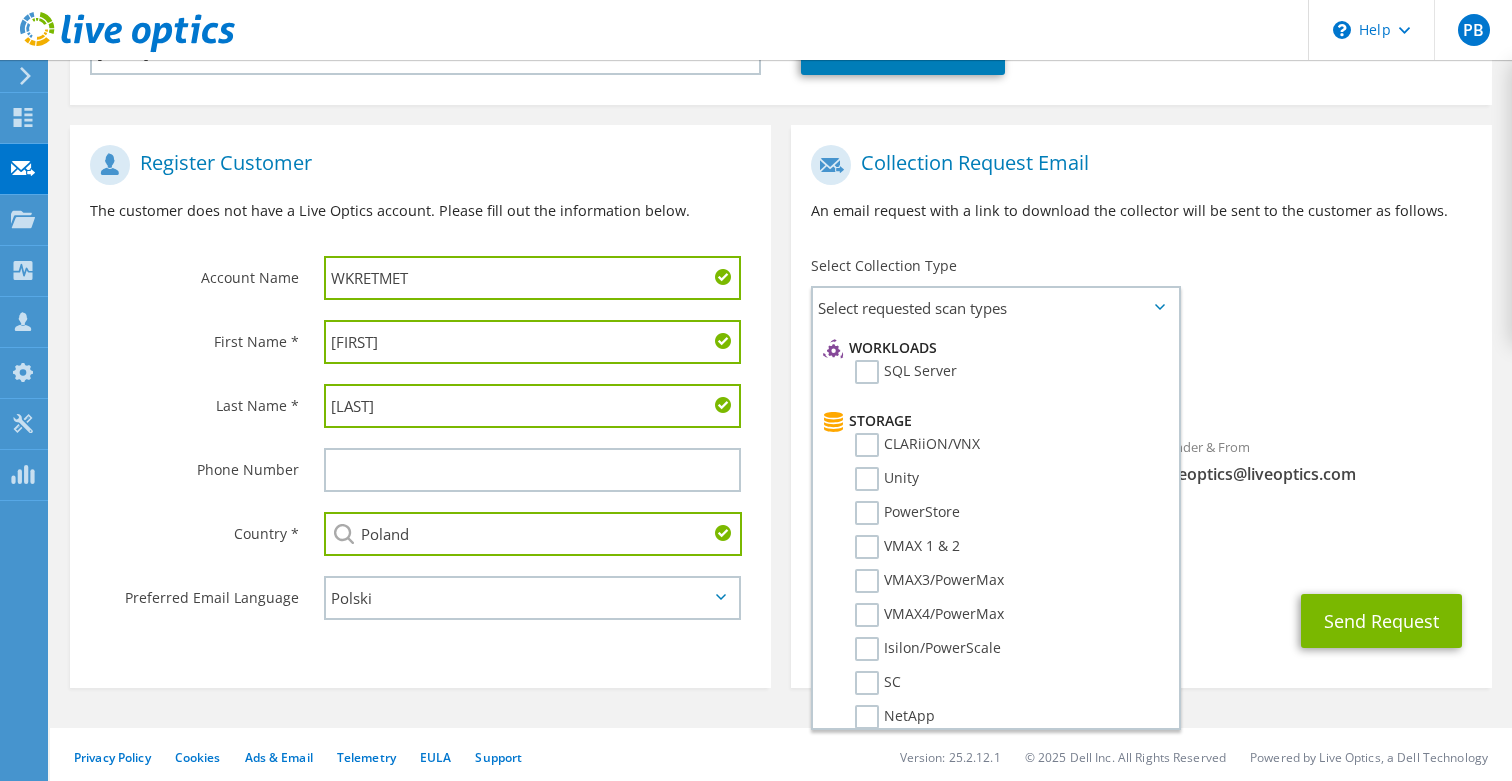 click on "Collection Request Email
An email request with a link to download the collector will be sent to the customer as follows.
Select Collection Type
Select requested scan types
Server Virtualization
Optical Prime
AWS Nutanix RVTools Azure" at bounding box center (1141, 406) 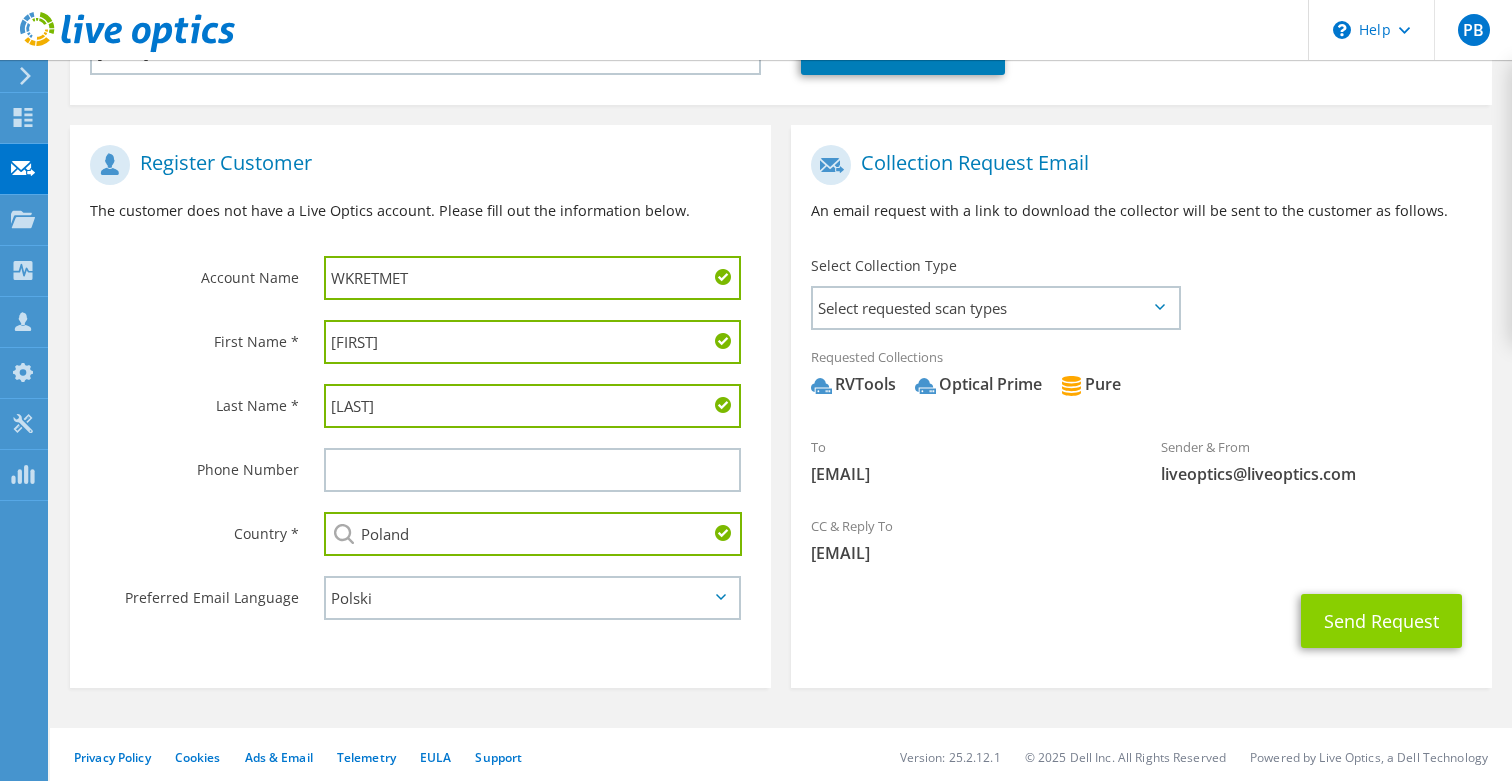 click on "Send Request" at bounding box center (1381, 621) 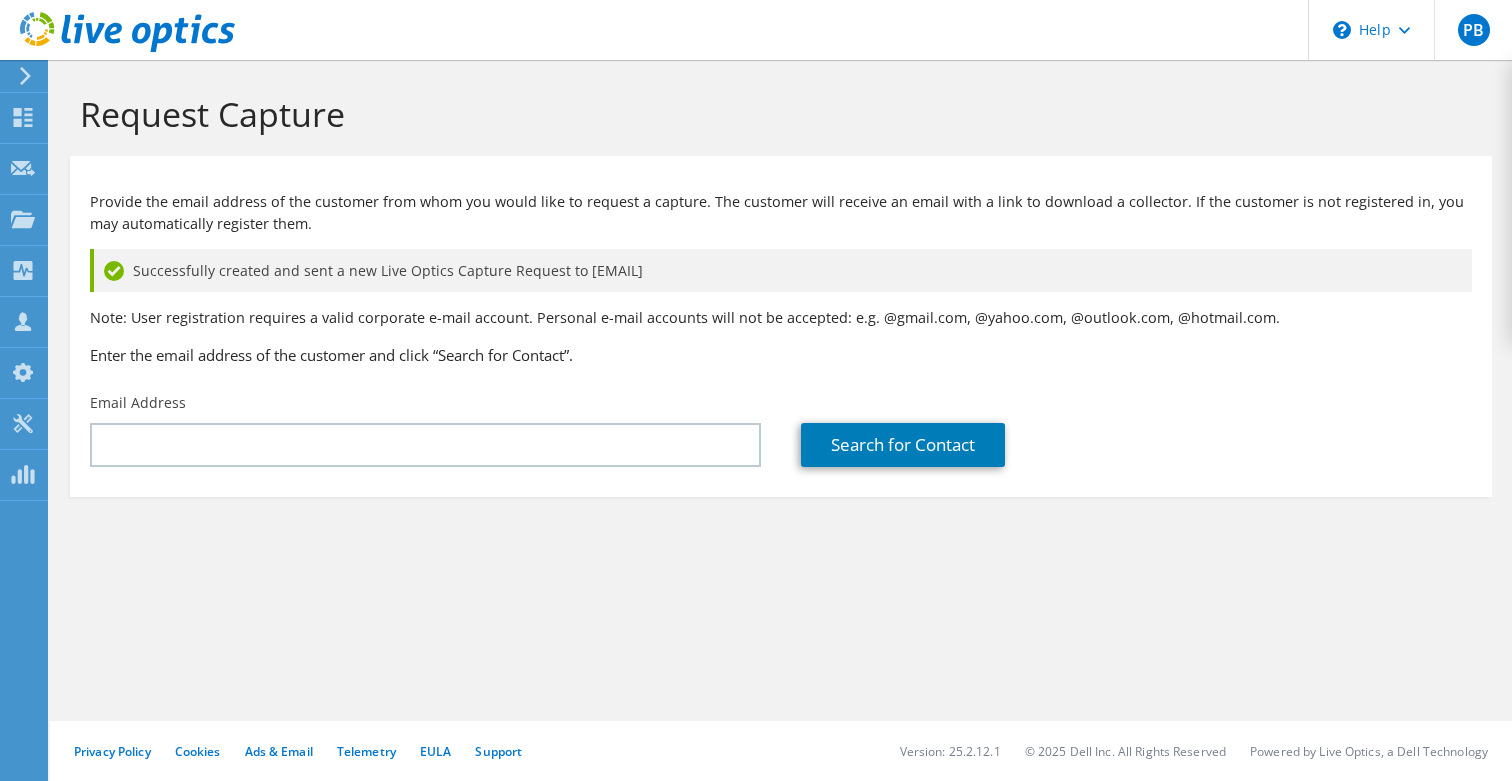 scroll, scrollTop: 0, scrollLeft: 0, axis: both 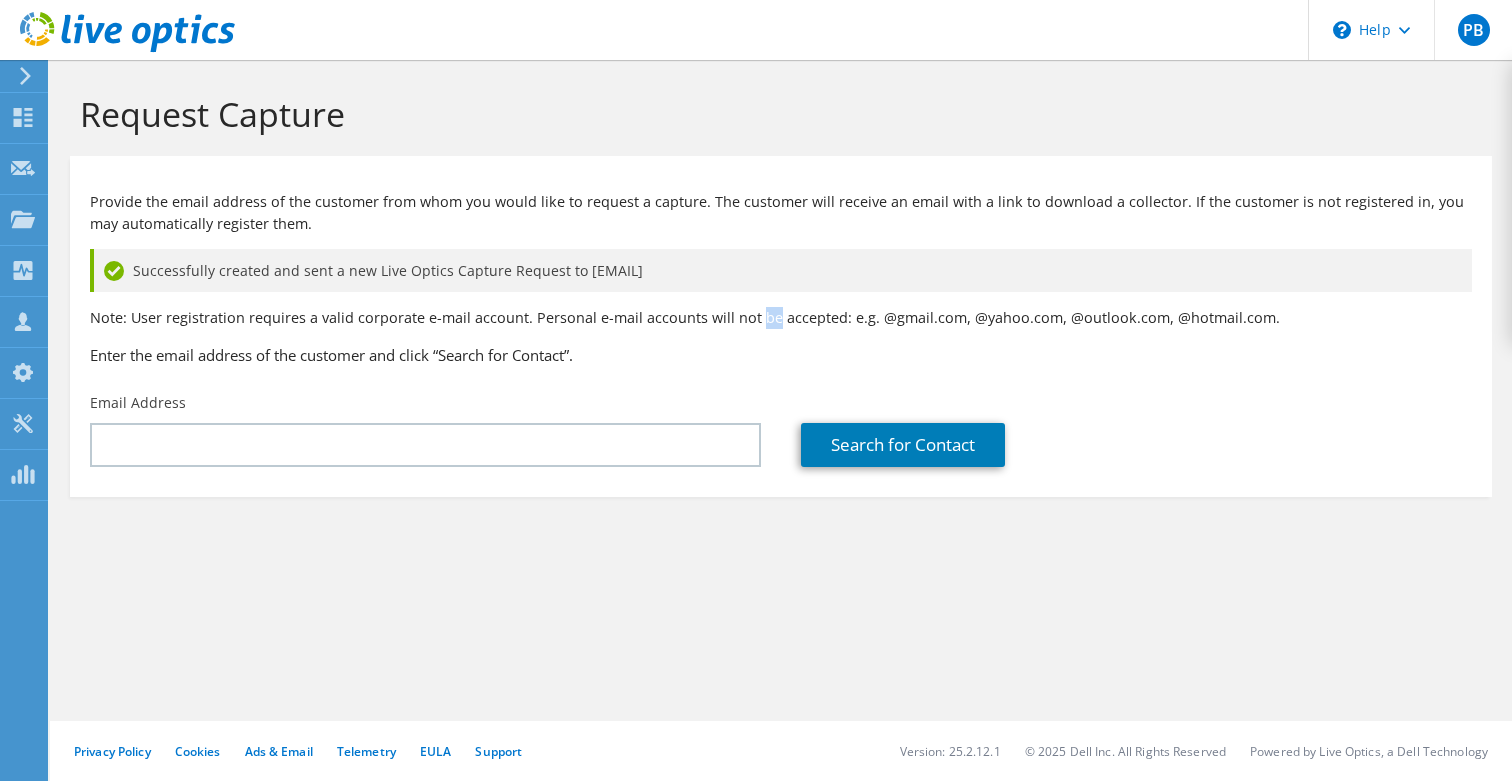 click on "Note: User registration requires a valid corporate e-mail account. Personal e-mail accounts will not be accepted: e.g. @gmail.com, @yahoo.com, @outlook.com, @hotmail.com." at bounding box center [781, 318] 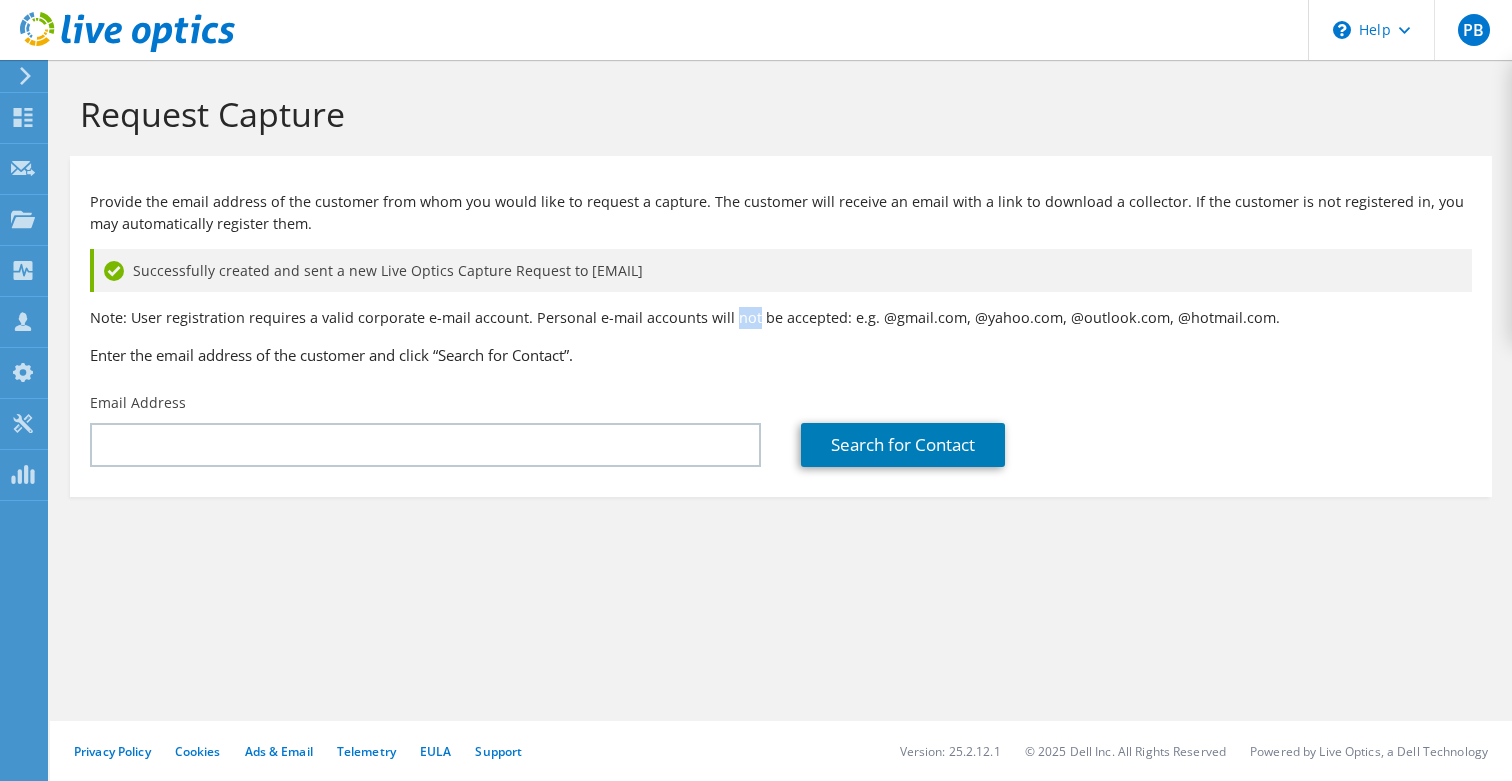 click on "Note: User registration requires a valid corporate e-mail account. Personal e-mail accounts will not be accepted: e.g. @gmail.com, @yahoo.com, @outlook.com, @hotmail.com." at bounding box center [781, 318] 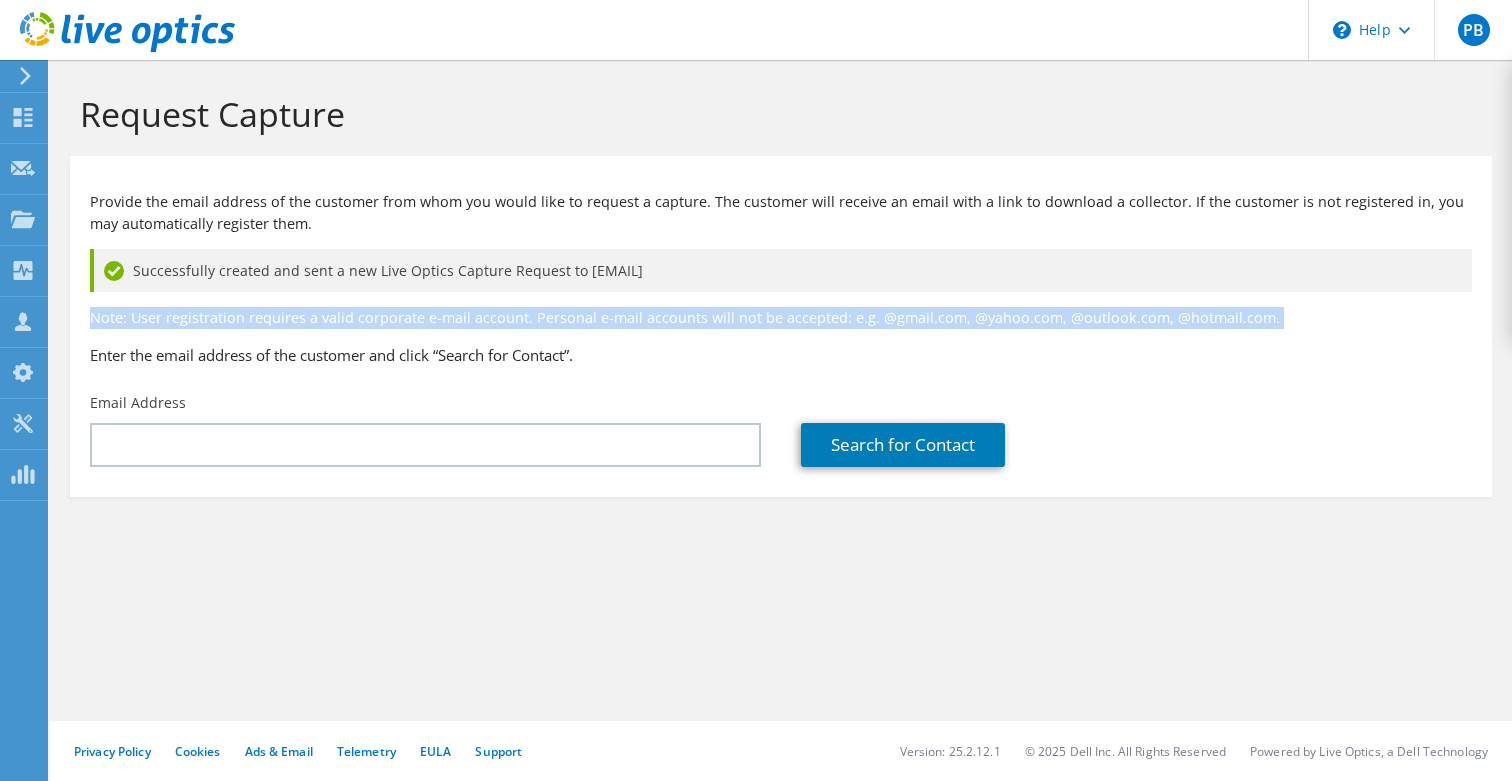 click on "Note: User registration requires a valid corporate e-mail account. Personal e-mail accounts will not be accepted: e.g. @gmail.com, @yahoo.com, @outlook.com, @hotmail.com." at bounding box center (781, 318) 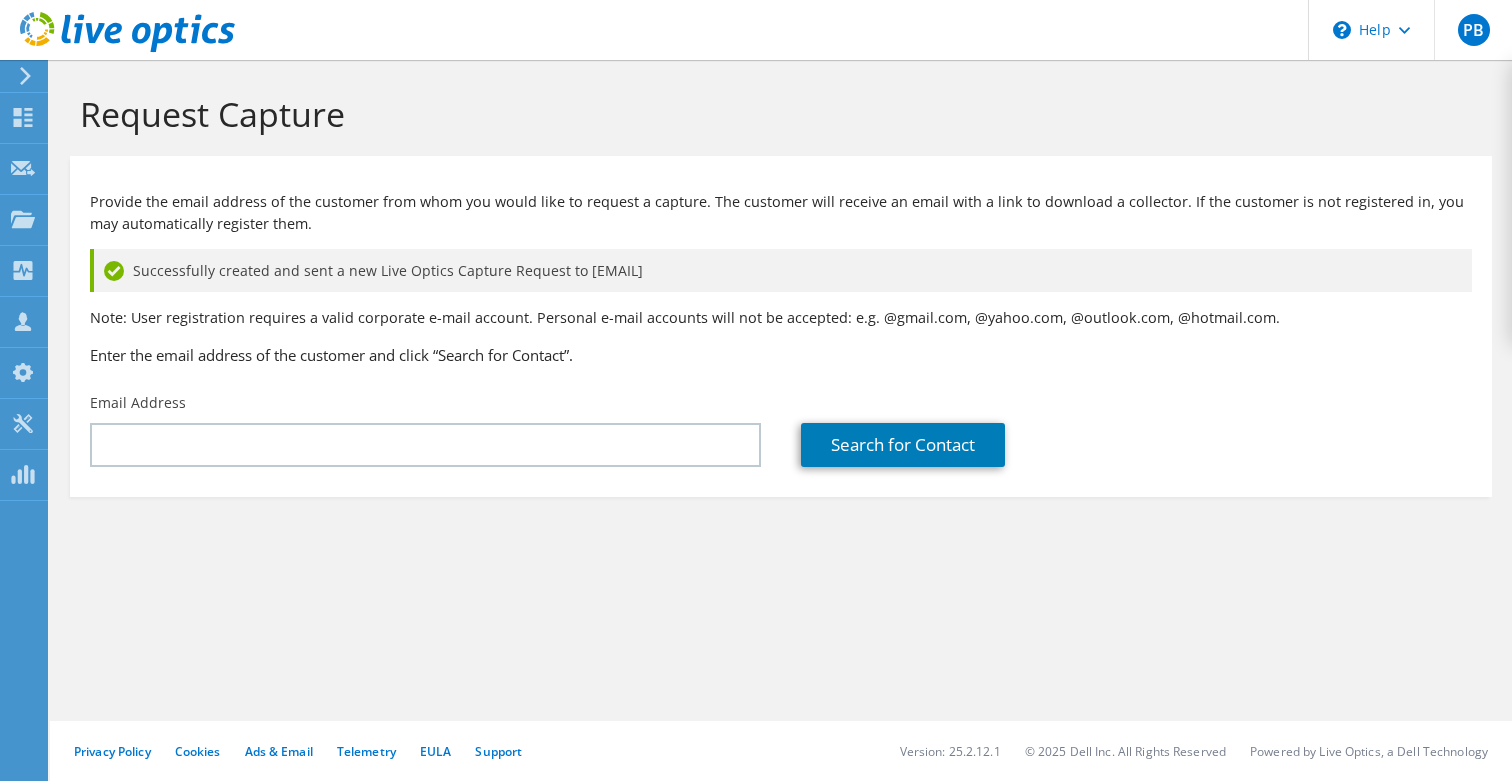 click on "Note: User registration requires a valid corporate e-mail account. Personal e-mail accounts will not be accepted: e.g. @gmail.com, @yahoo.com, @outlook.com, @hotmail.com." at bounding box center [781, 318] 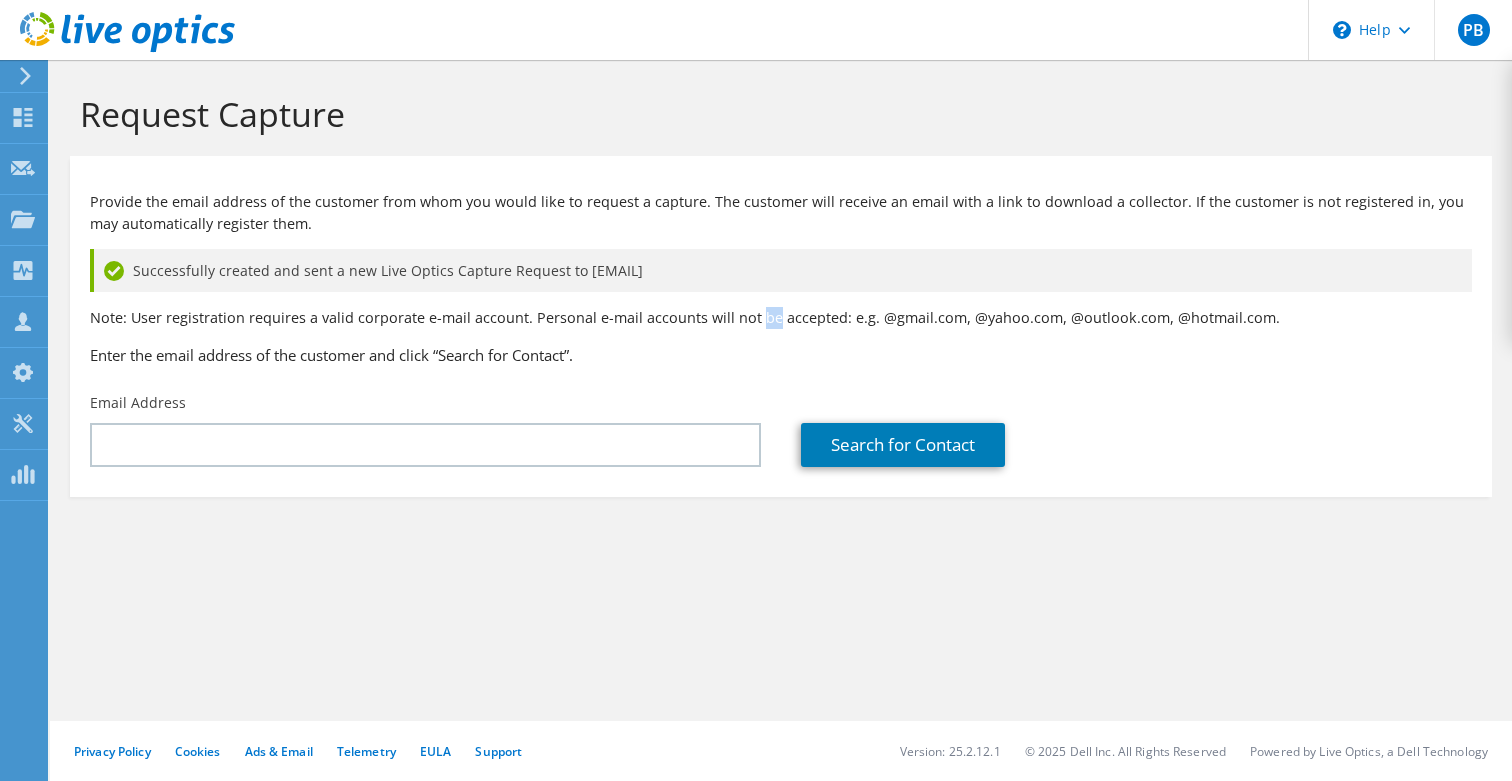 click on "Note: User registration requires a valid corporate e-mail account. Personal e-mail accounts will not be accepted: e.g. @gmail.com, @yahoo.com, @outlook.com, @hotmail.com." at bounding box center (781, 318) 